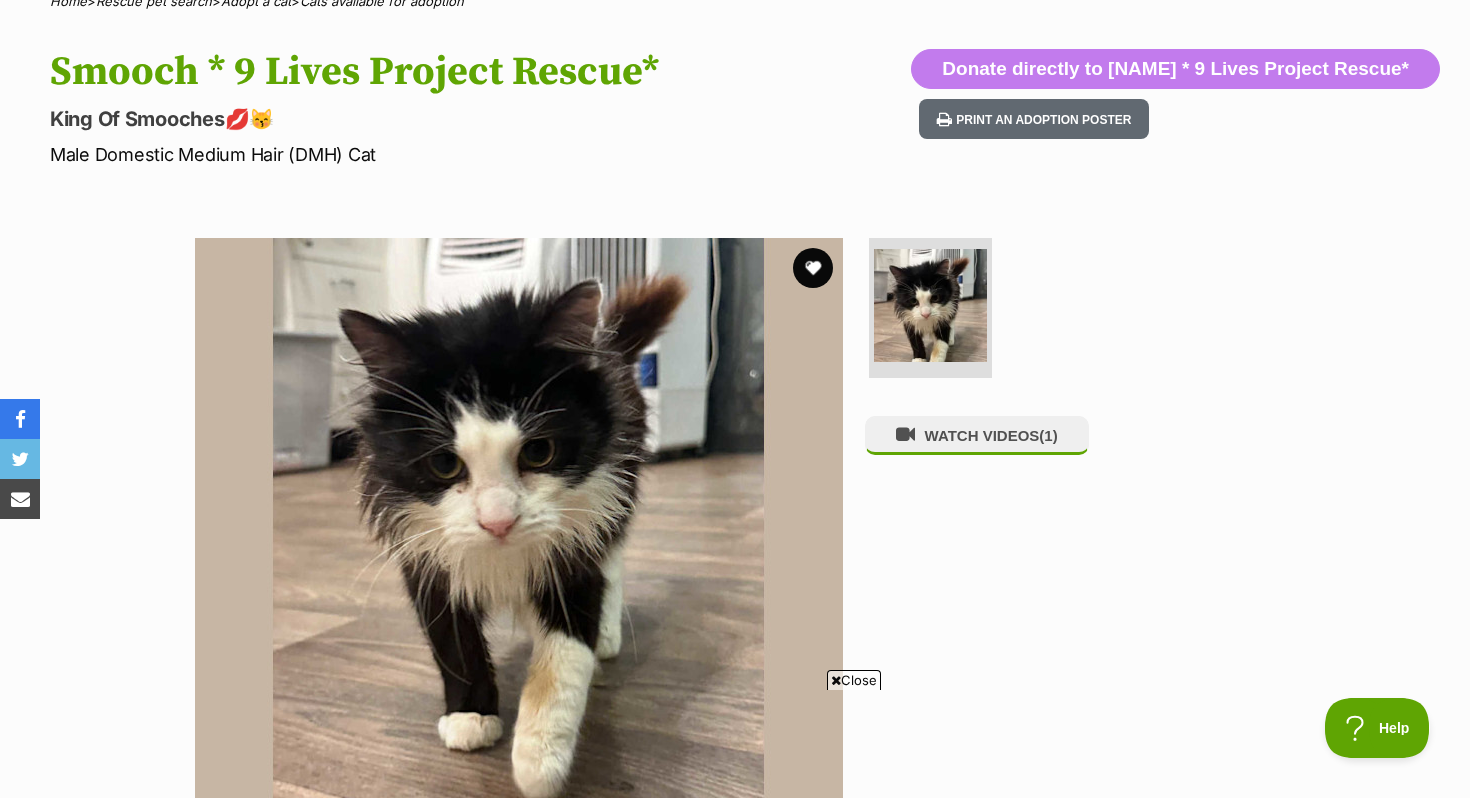 scroll, scrollTop: 0, scrollLeft: 0, axis: both 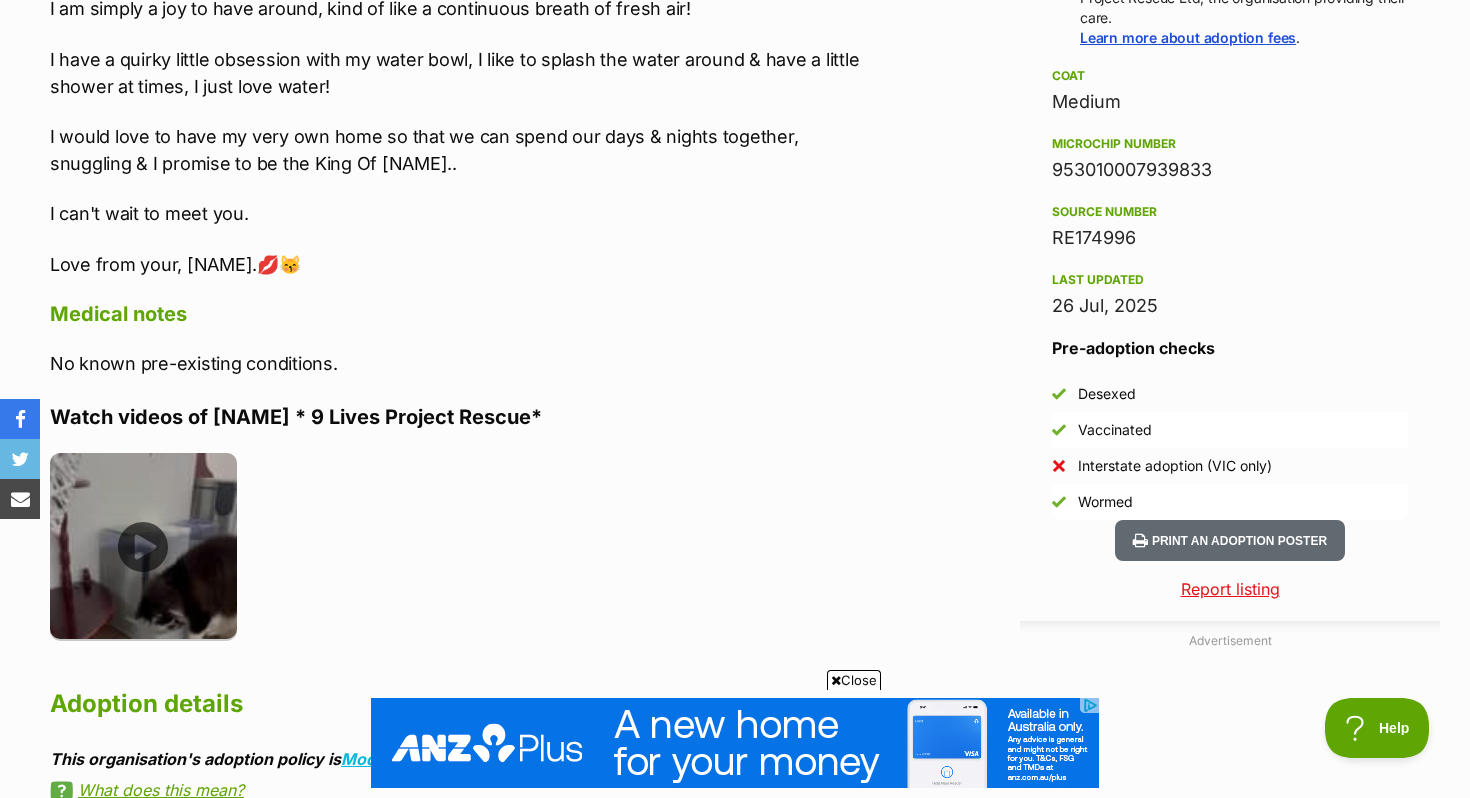 click at bounding box center [143, 546] 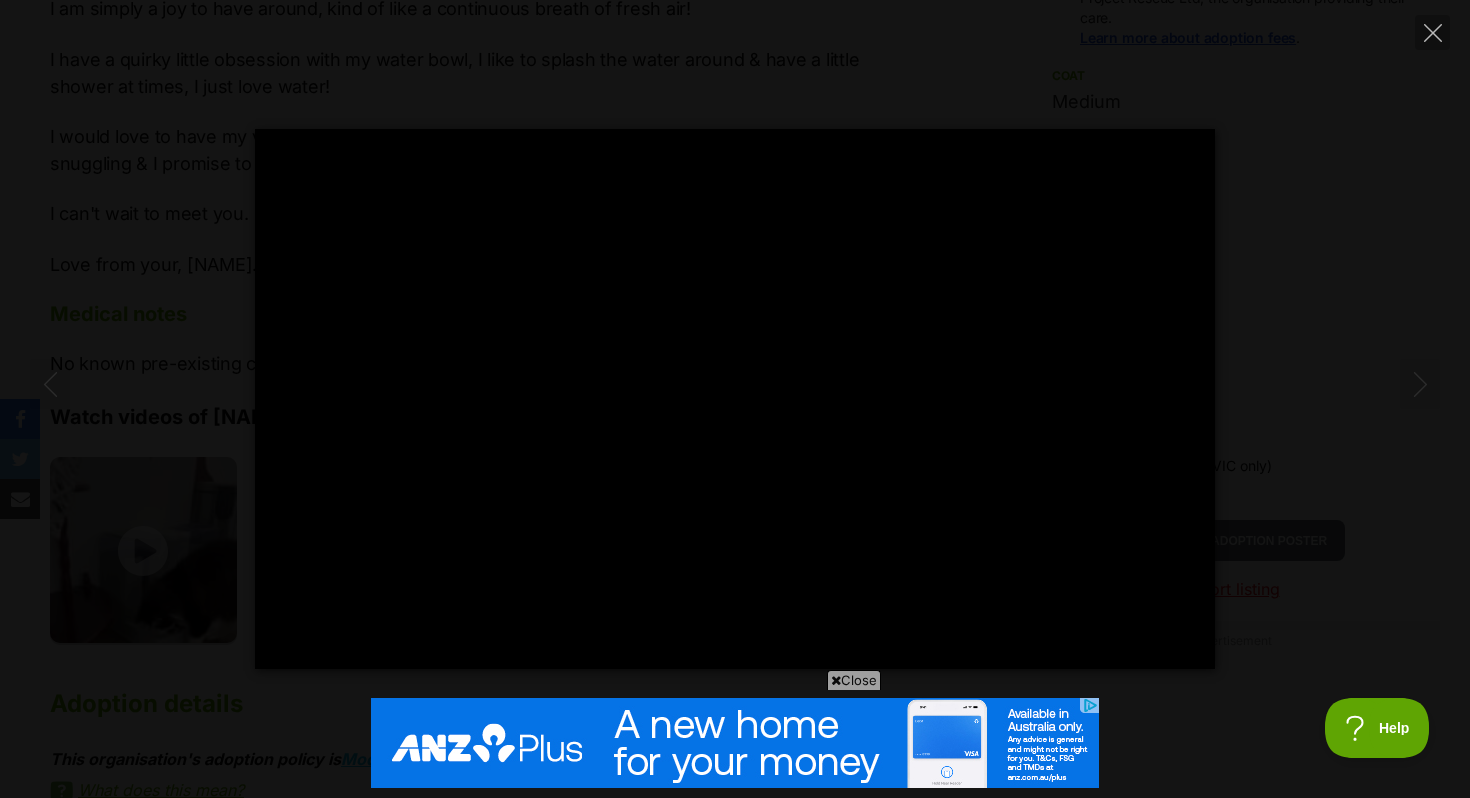 type on "100" 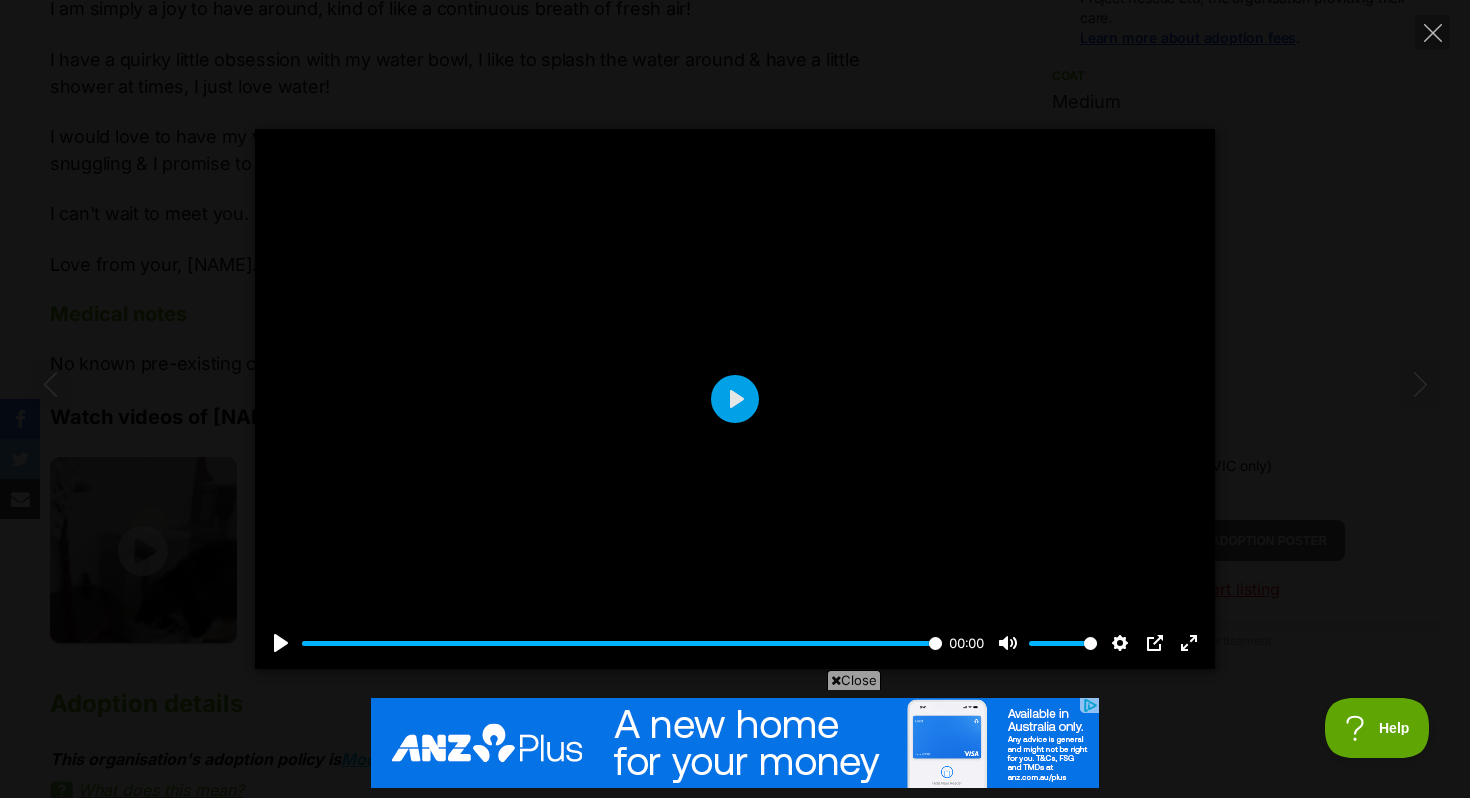 click on "Pause Play % buffered 00:00 00:00 Unmute Mute Disable captions Enable captions Settings Captions Disabled Quality undefined Speed Normal Captions Go back to previous menu Quality Go back to previous menu Speed Go back to previous menu 0.5× 0.75× Normal 1.25× 1.5× 1.75× 2× 4× PIP Exit fullscreen Enter fullscreen Play" at bounding box center (735, 399) 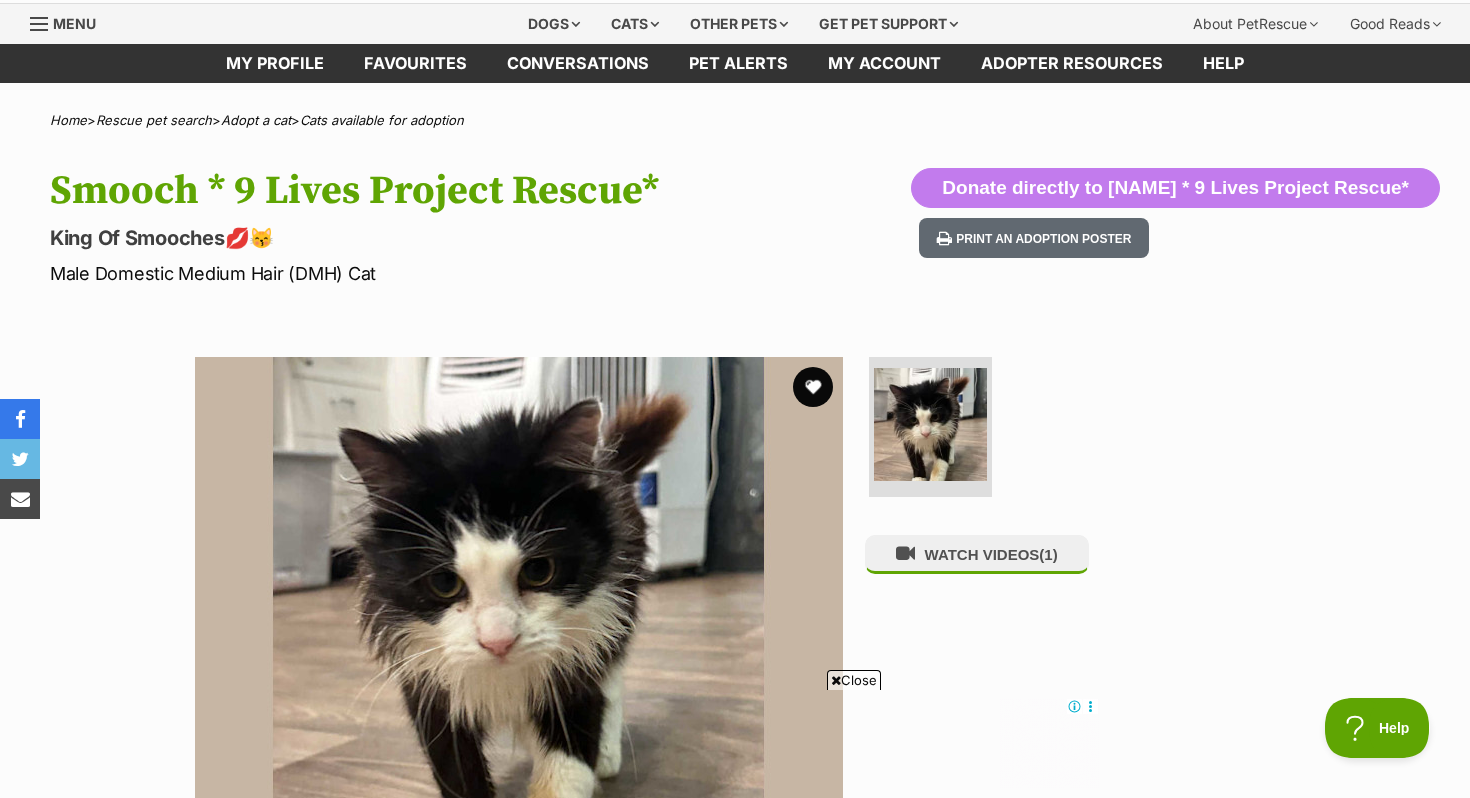 scroll, scrollTop: 50, scrollLeft: 0, axis: vertical 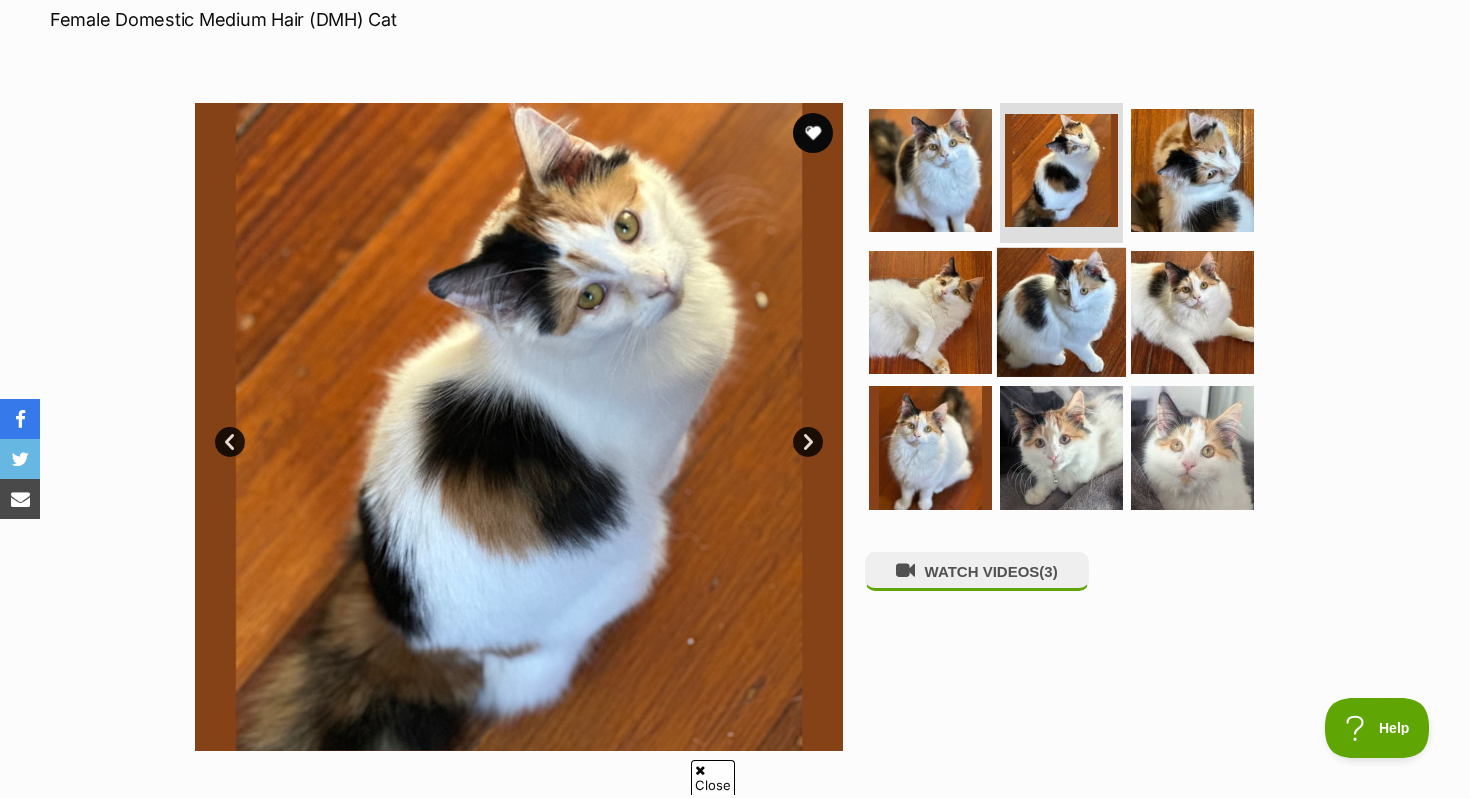 click at bounding box center [1061, 311] 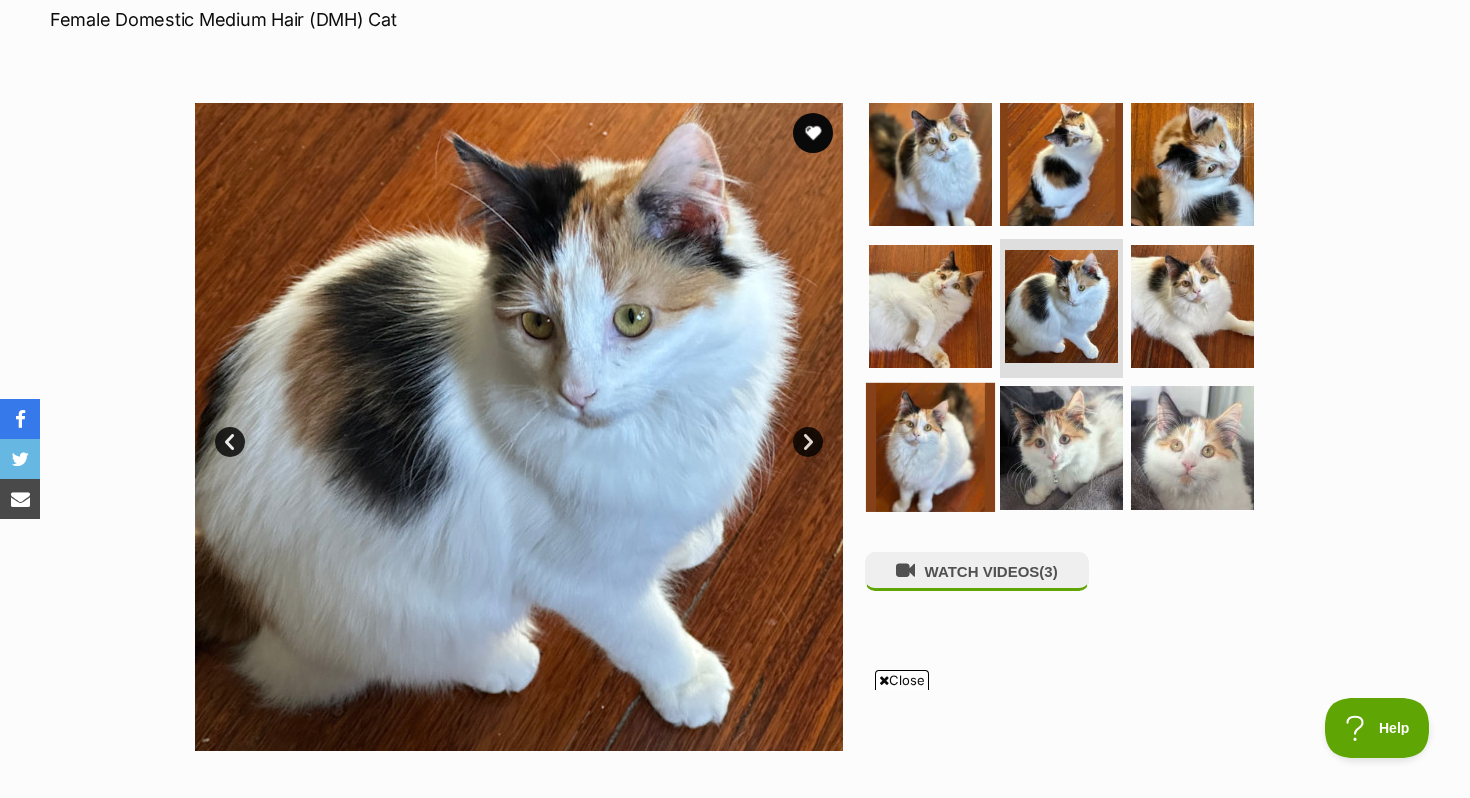 click at bounding box center [930, 447] 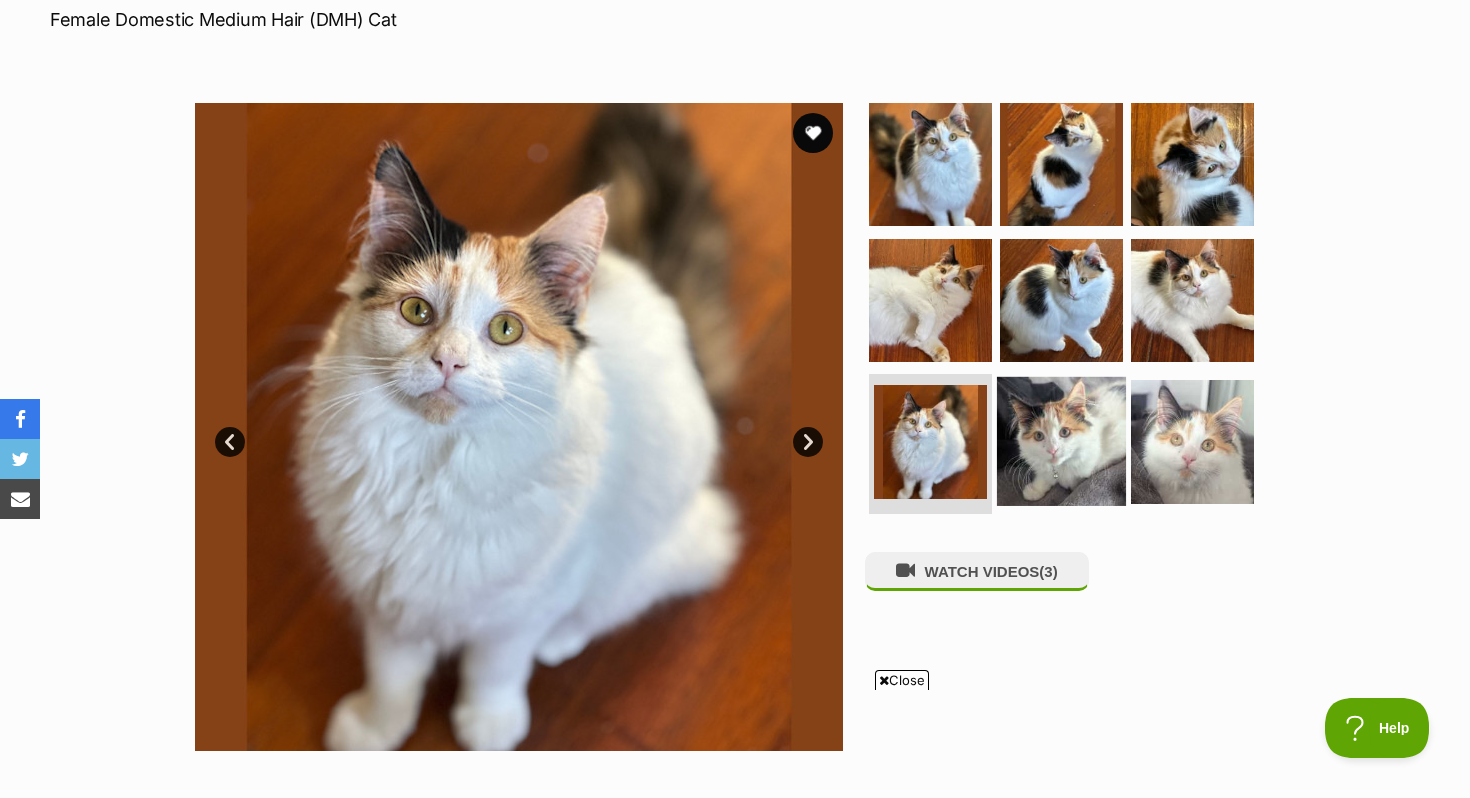 click at bounding box center [1061, 441] 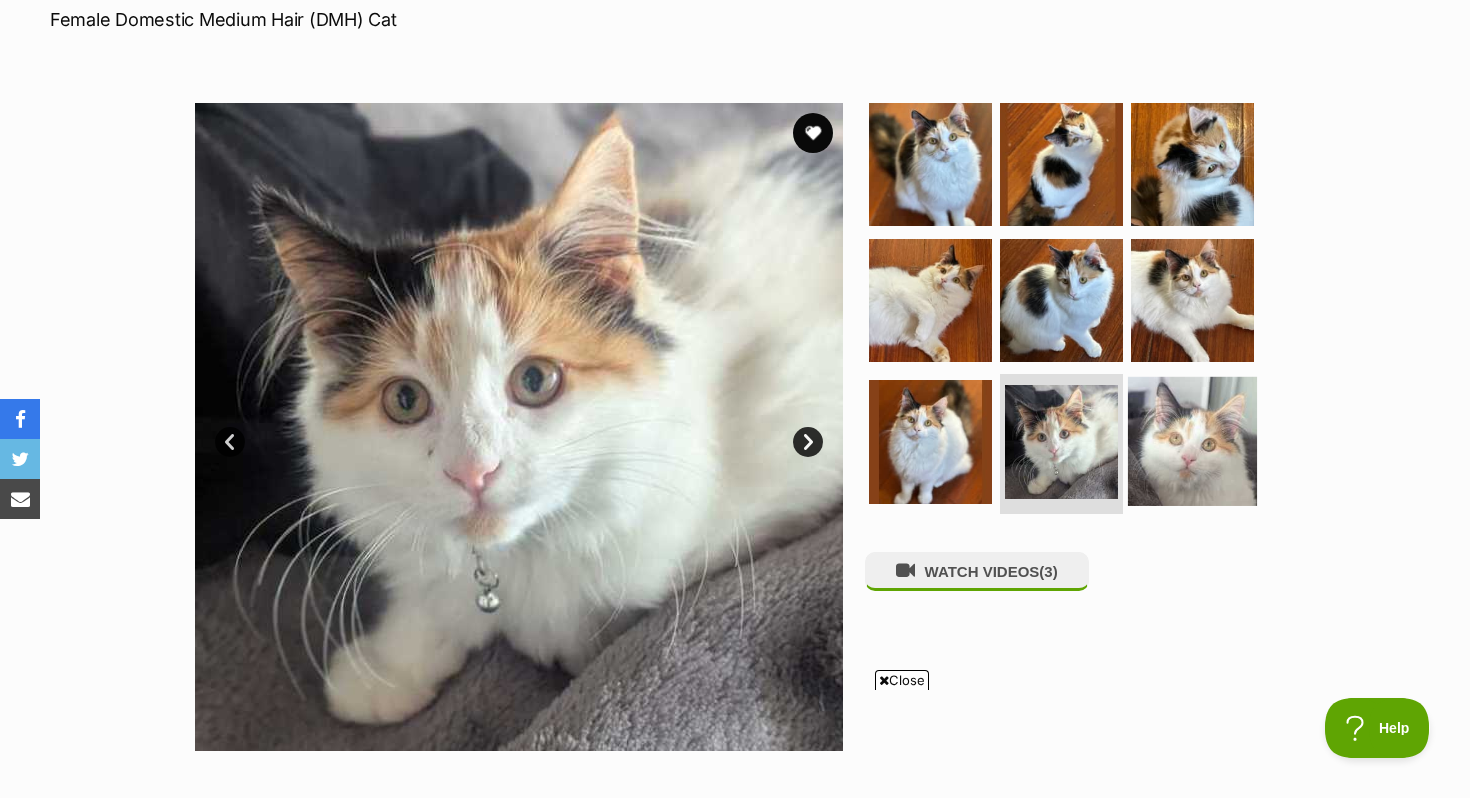 scroll, scrollTop: 0, scrollLeft: 0, axis: both 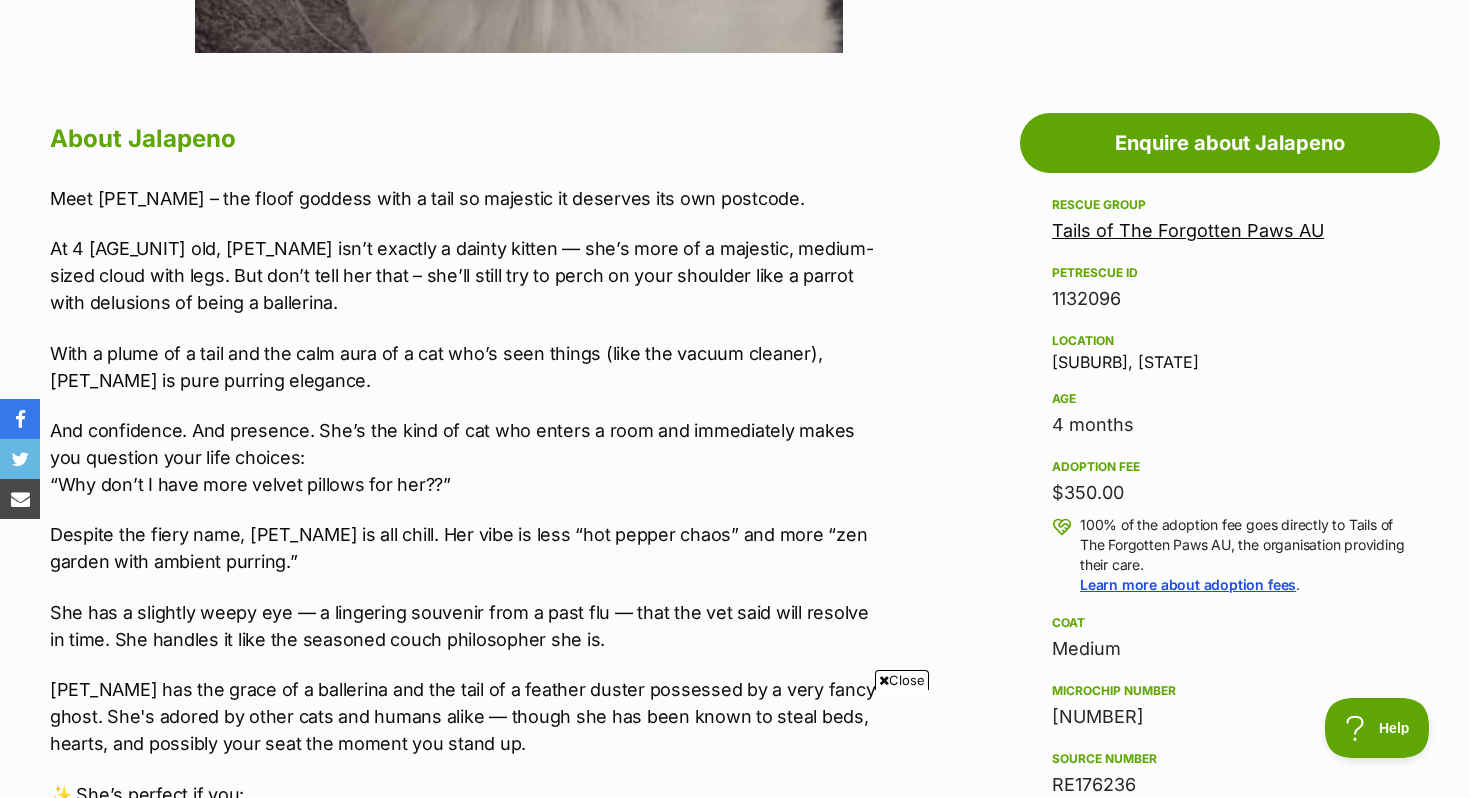 drag, startPoint x: 1088, startPoint y: 432, endPoint x: 1168, endPoint y: 431, distance: 80.00625 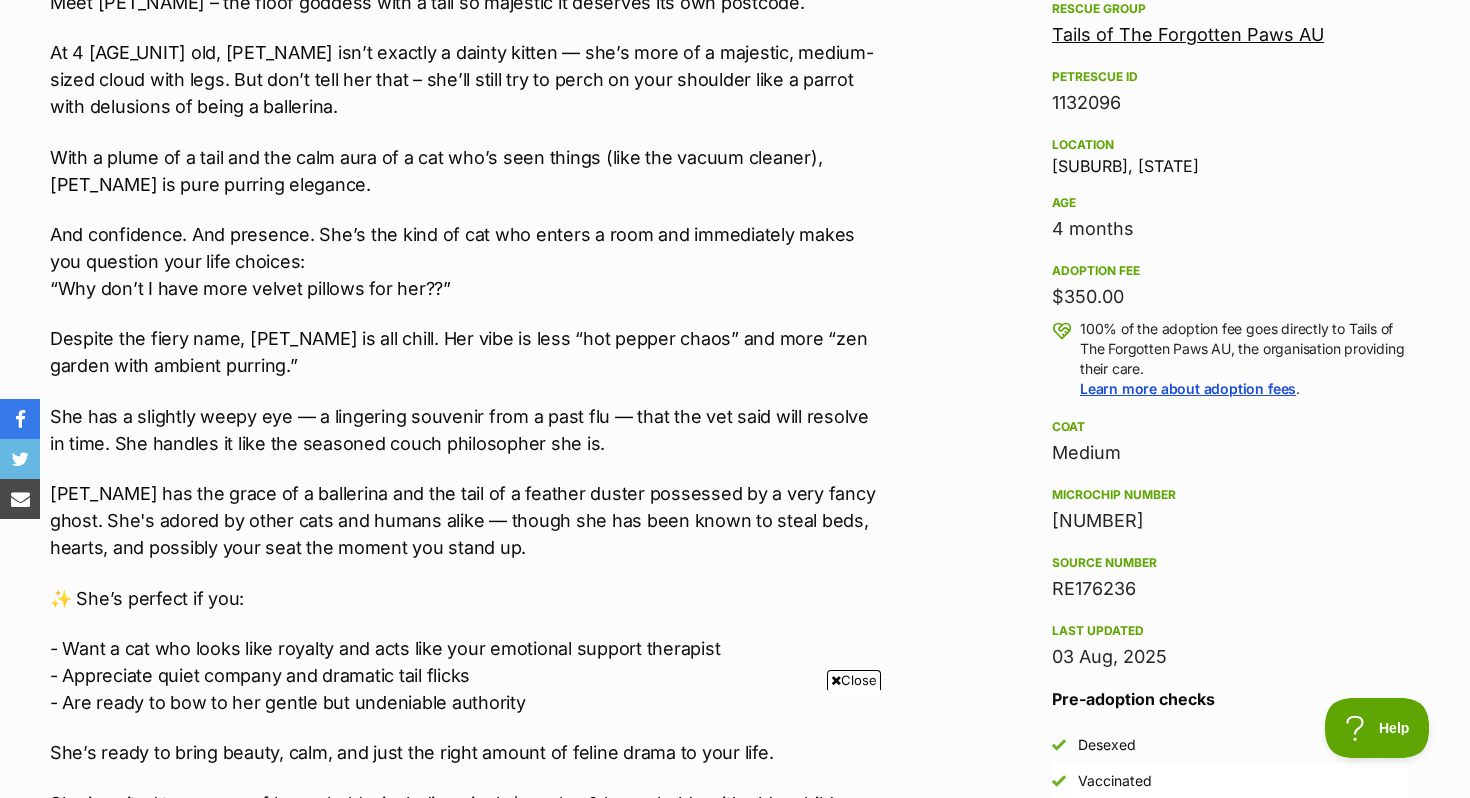 scroll, scrollTop: 0, scrollLeft: 0, axis: both 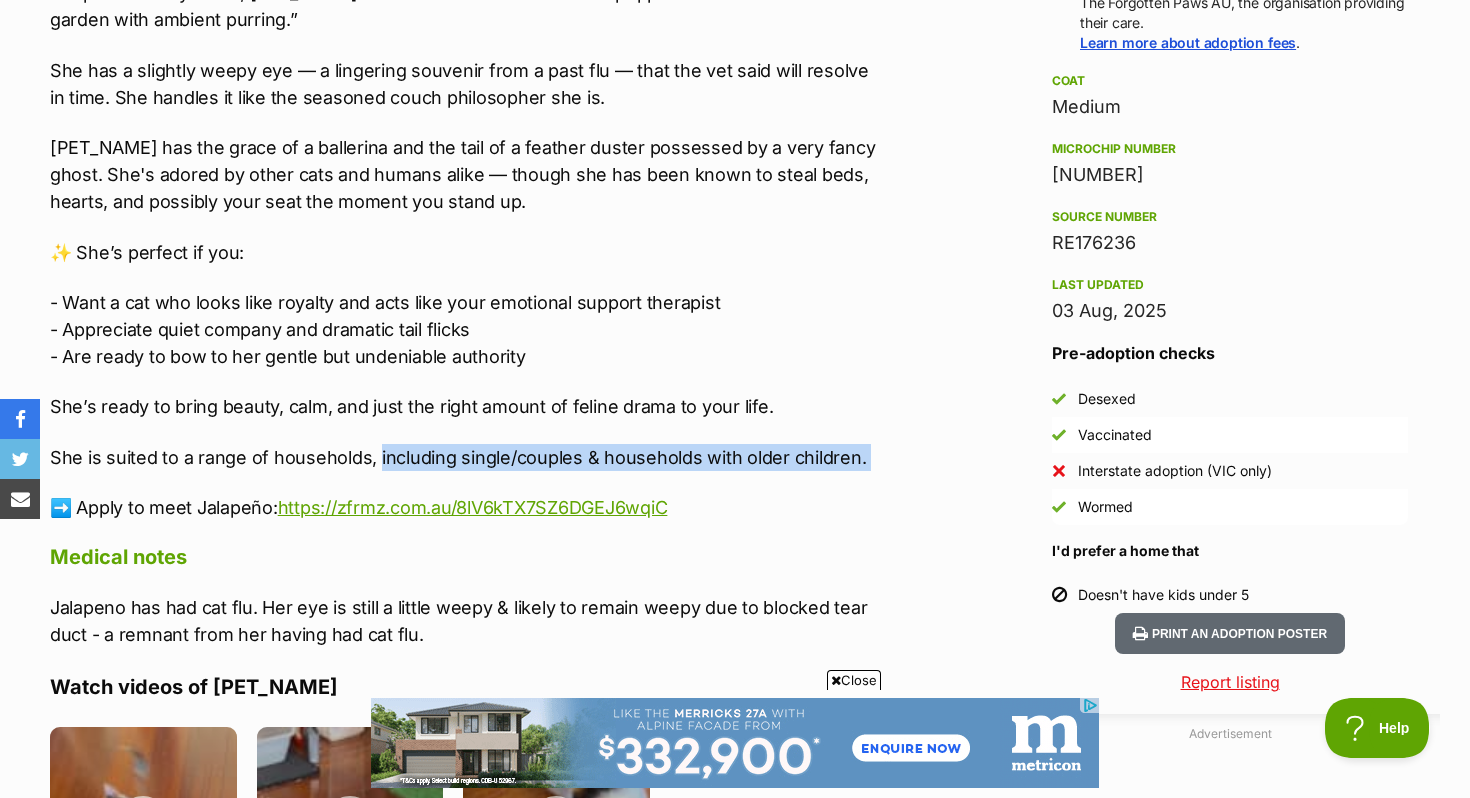 drag, startPoint x: 374, startPoint y: 457, endPoint x: 813, endPoint y: 457, distance: 439 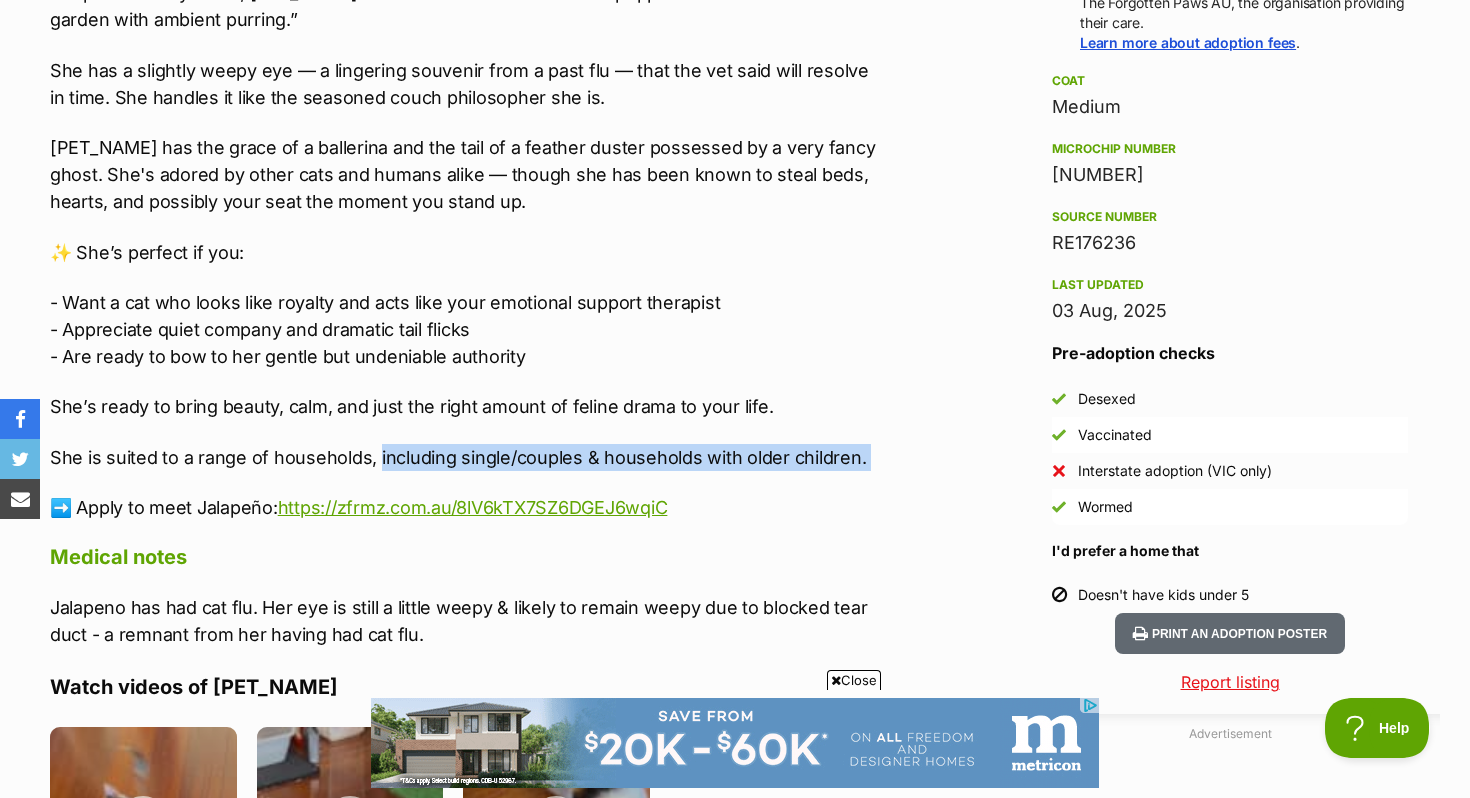 click on "Meet Jalapeño – the floof goddess with a tail so majestic it deserves its own postcode.
At 4 months old, Jalapeño isn’t exactly a dainty kitten — she’s more of a majestic, medium-sized cloud with legs. But don’t tell her that – she’ll still try to perch on your shoulder like a parrot with delusions of being a ballerina.
With a plume of a tail and the calm aura of a cat who’s seen things (like the vacuum cleaner), Jalapeño is pure purring elegance.
And confidence. And presence. She’s the kind of cat who enters a room and immediately makes you question your life choices:
“Why don’t I have more velvet pillows for her??”
Despite the fiery name, Jalapeño is all chill. Her vibe is less “hot pepper chaos” and more “zen garden with ambient purring.”
She has a slightly weepy eye — a lingering souvenir from a past flu — that the vet said will resolve in time. She handles it like the seasoned couch philosopher she is.
✨ She’s perfect if you:" at bounding box center (463, 82) 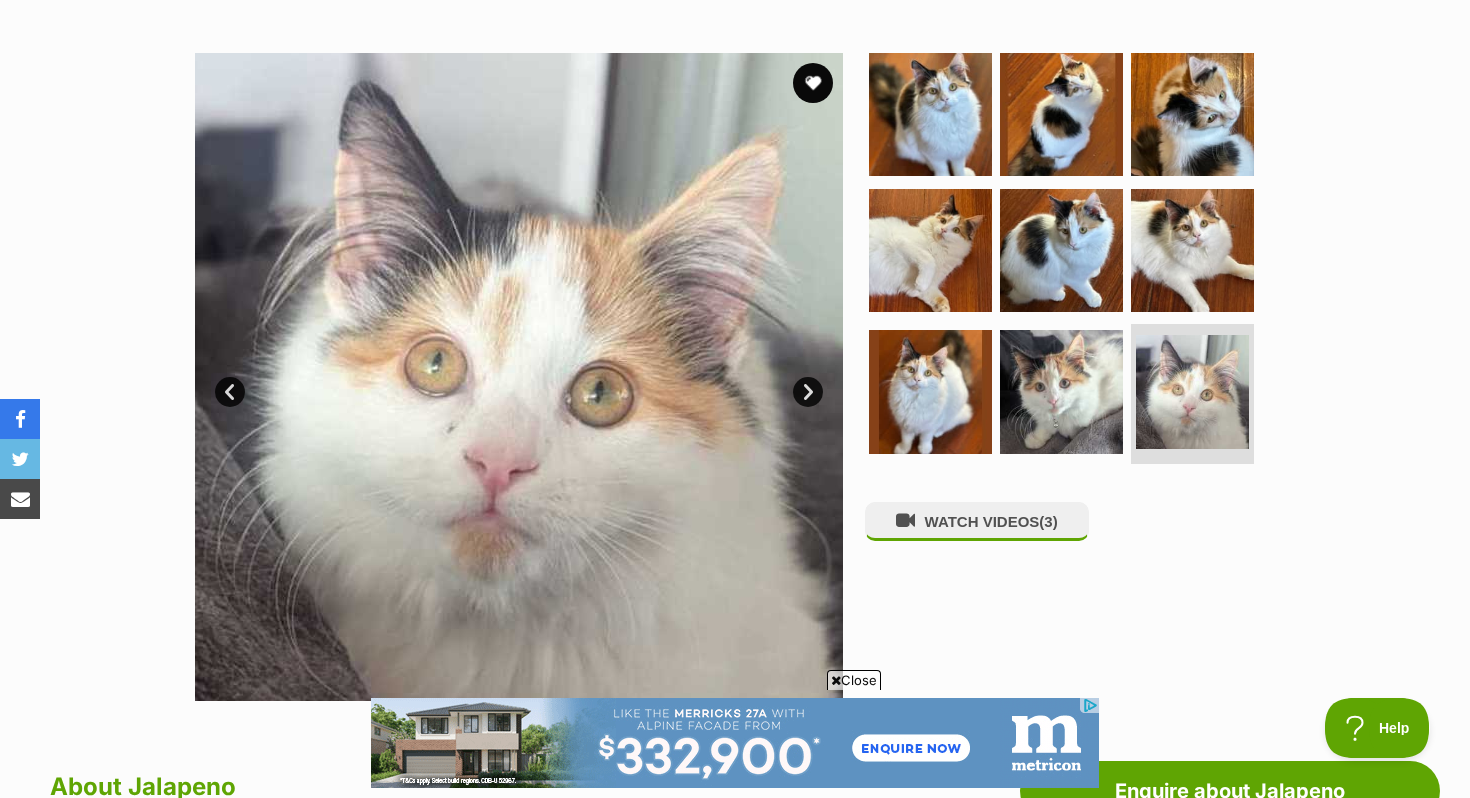 scroll, scrollTop: 365, scrollLeft: 0, axis: vertical 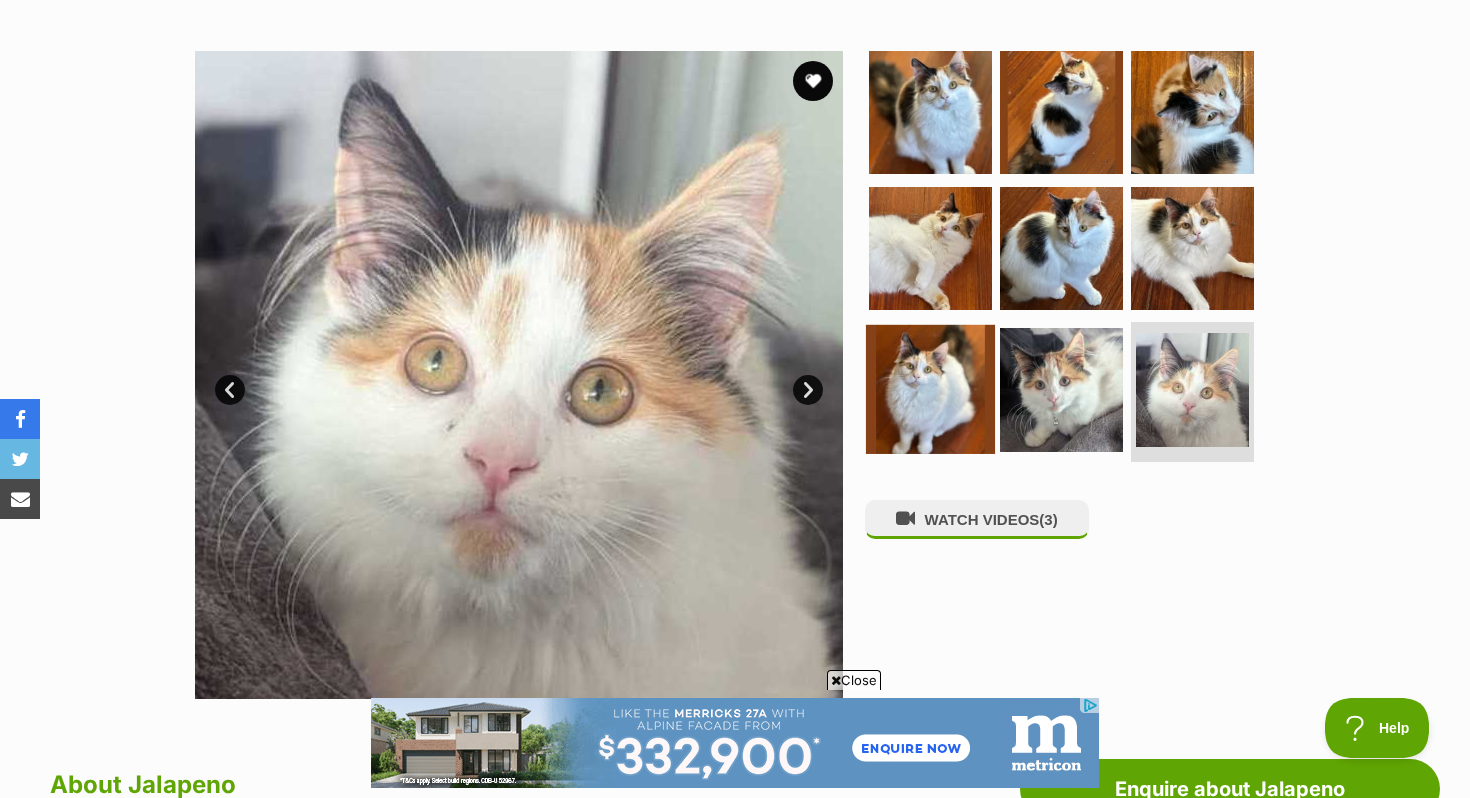 click at bounding box center [930, 389] 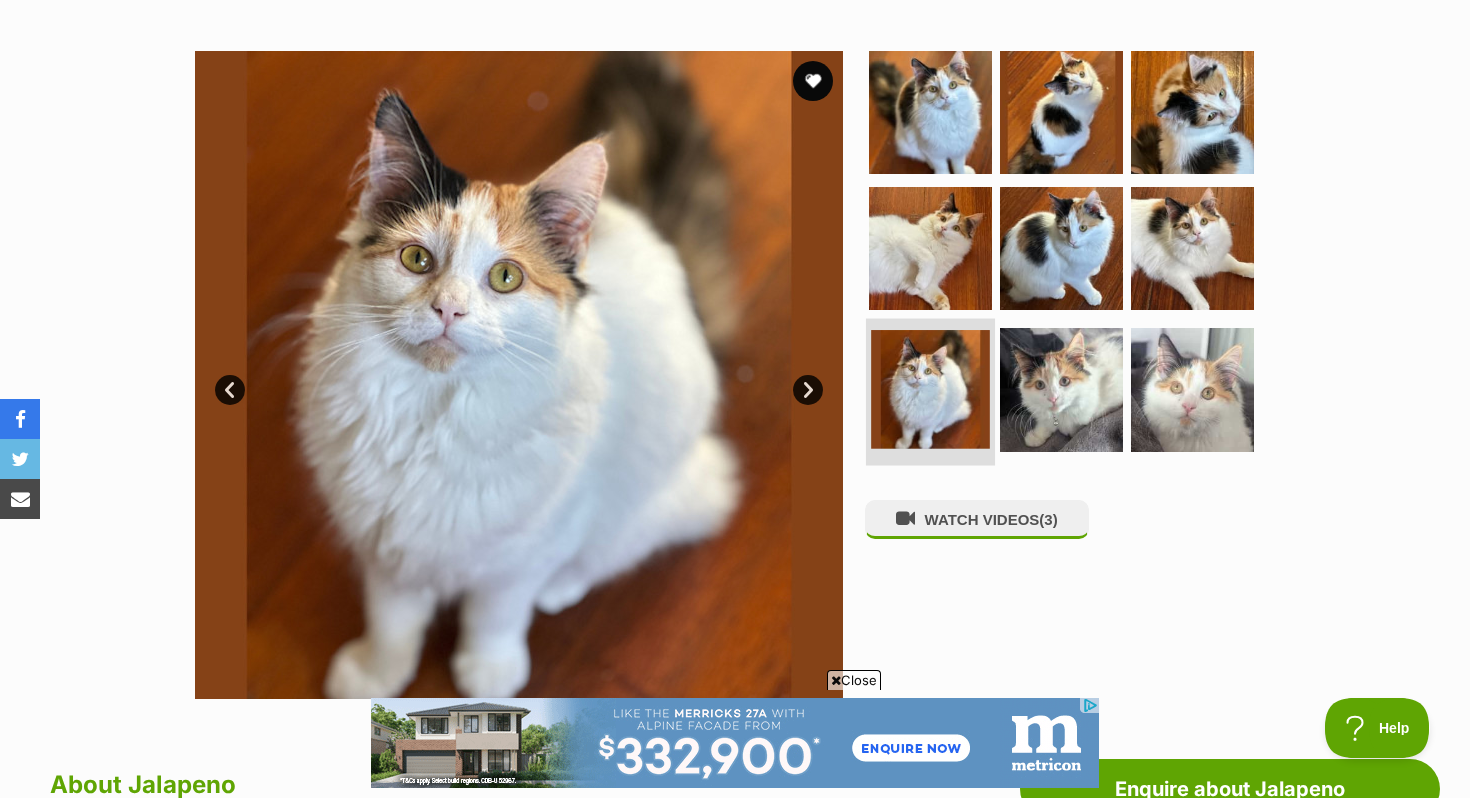 scroll, scrollTop: 385, scrollLeft: 0, axis: vertical 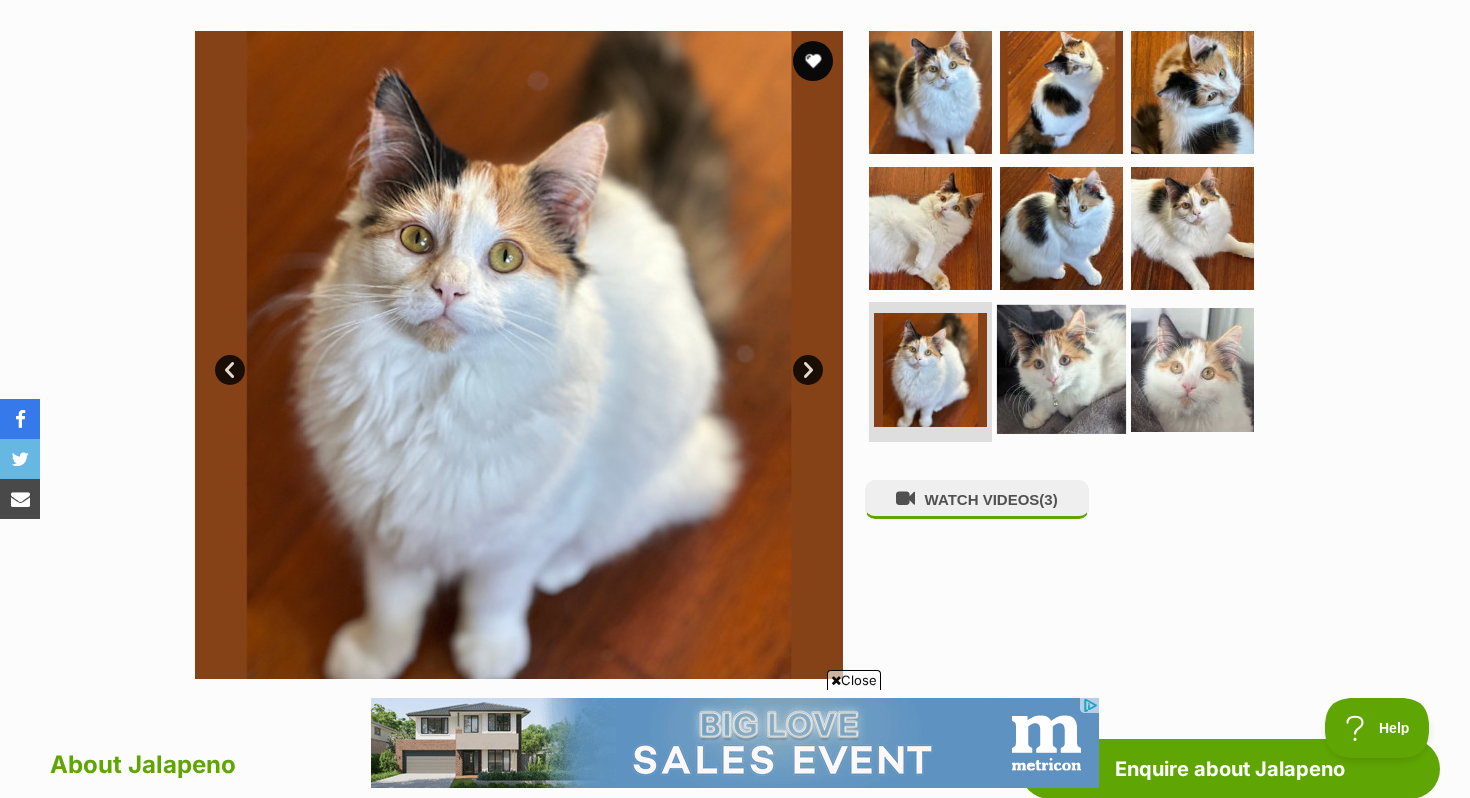 click at bounding box center [1061, 369] 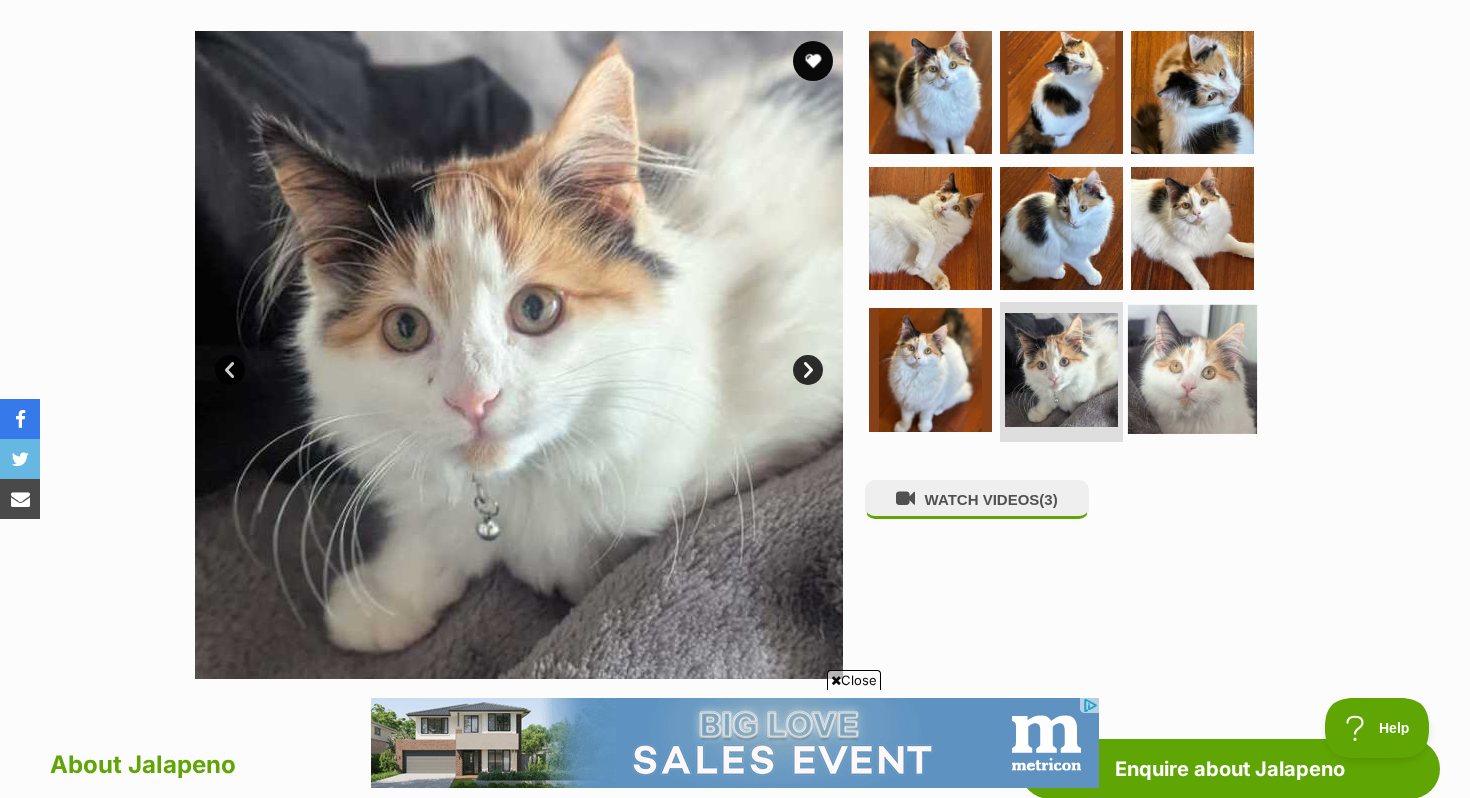 click at bounding box center [1192, 369] 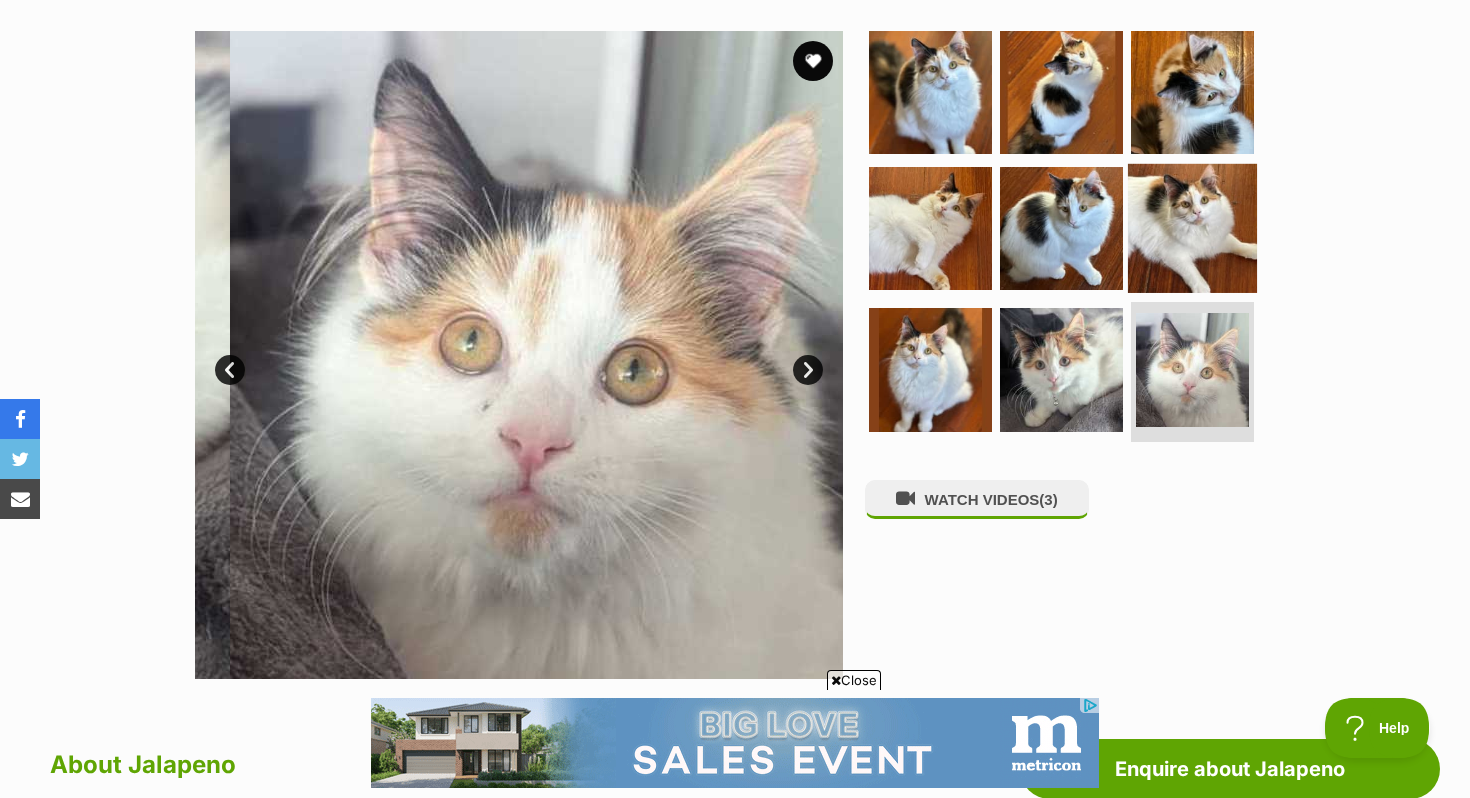 click at bounding box center [1192, 227] 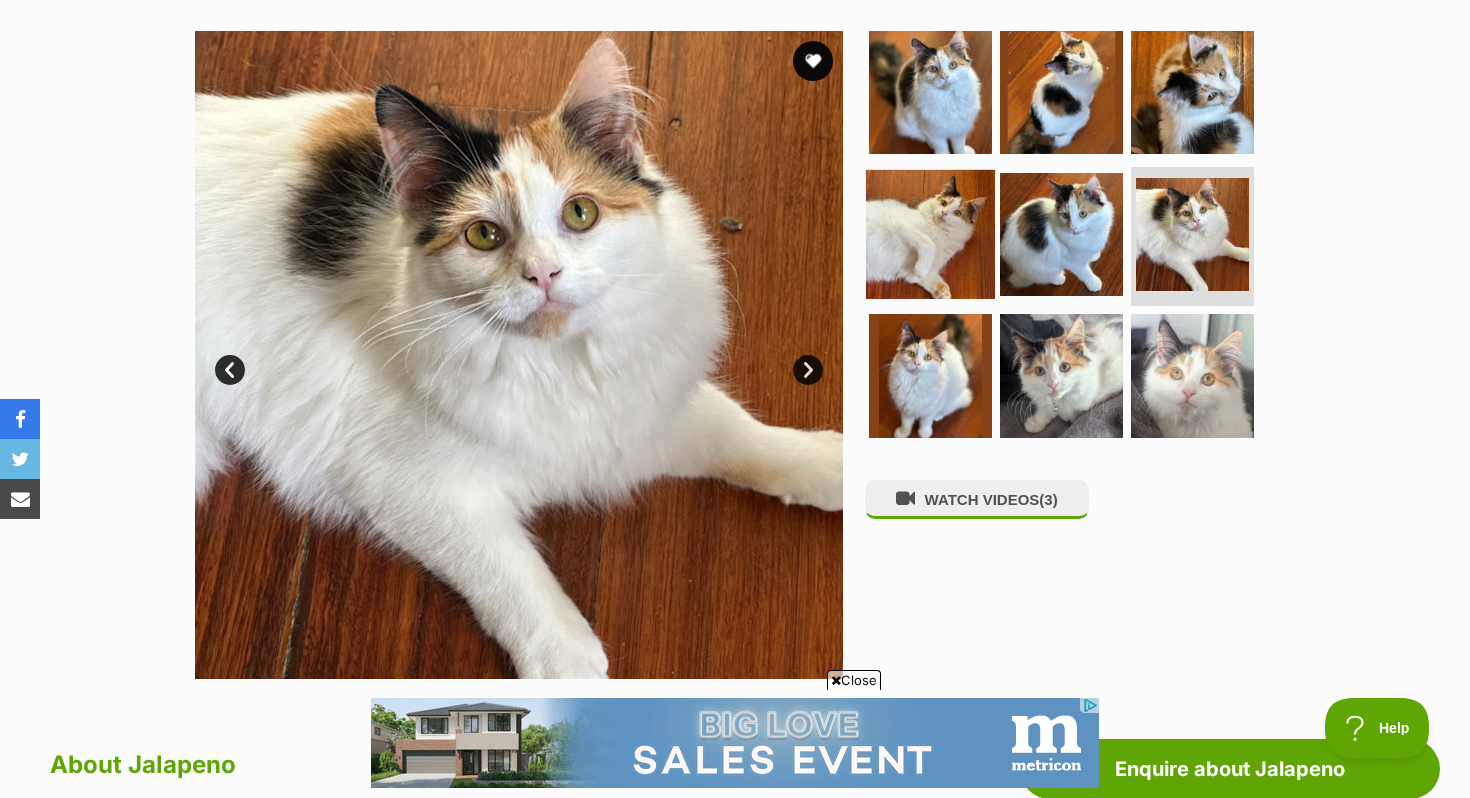 click at bounding box center [930, 233] 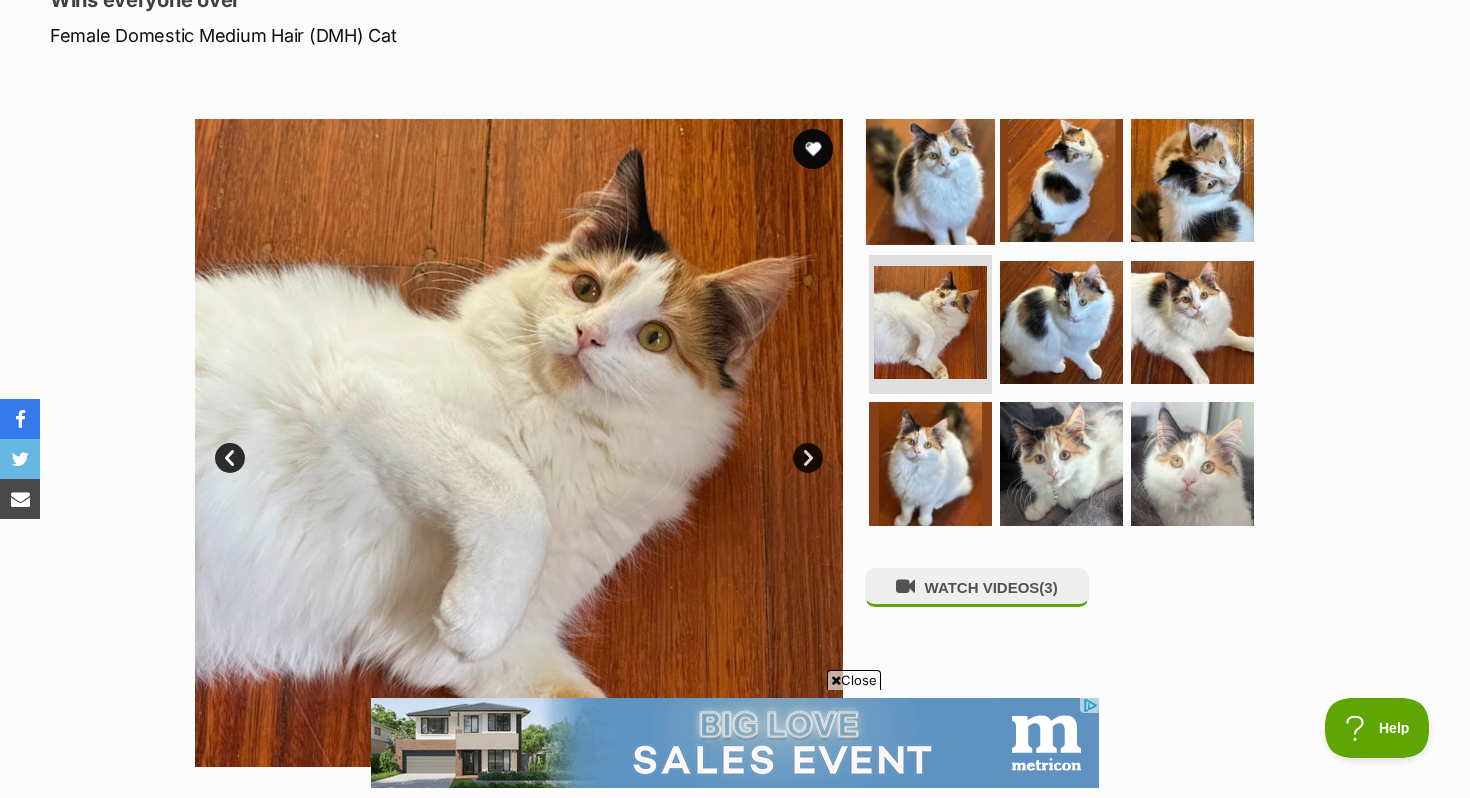 click at bounding box center [930, 180] 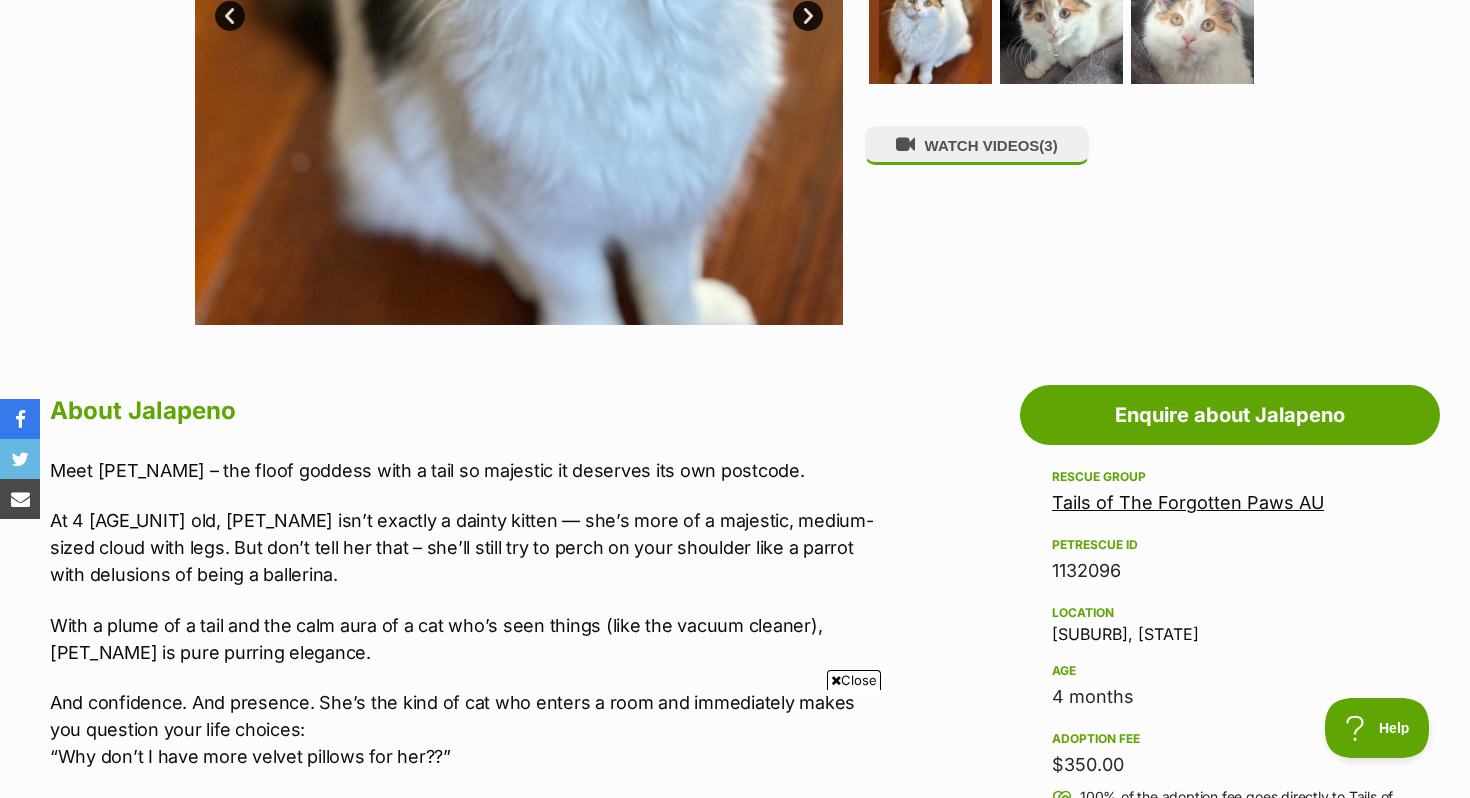 scroll, scrollTop: 0, scrollLeft: 0, axis: both 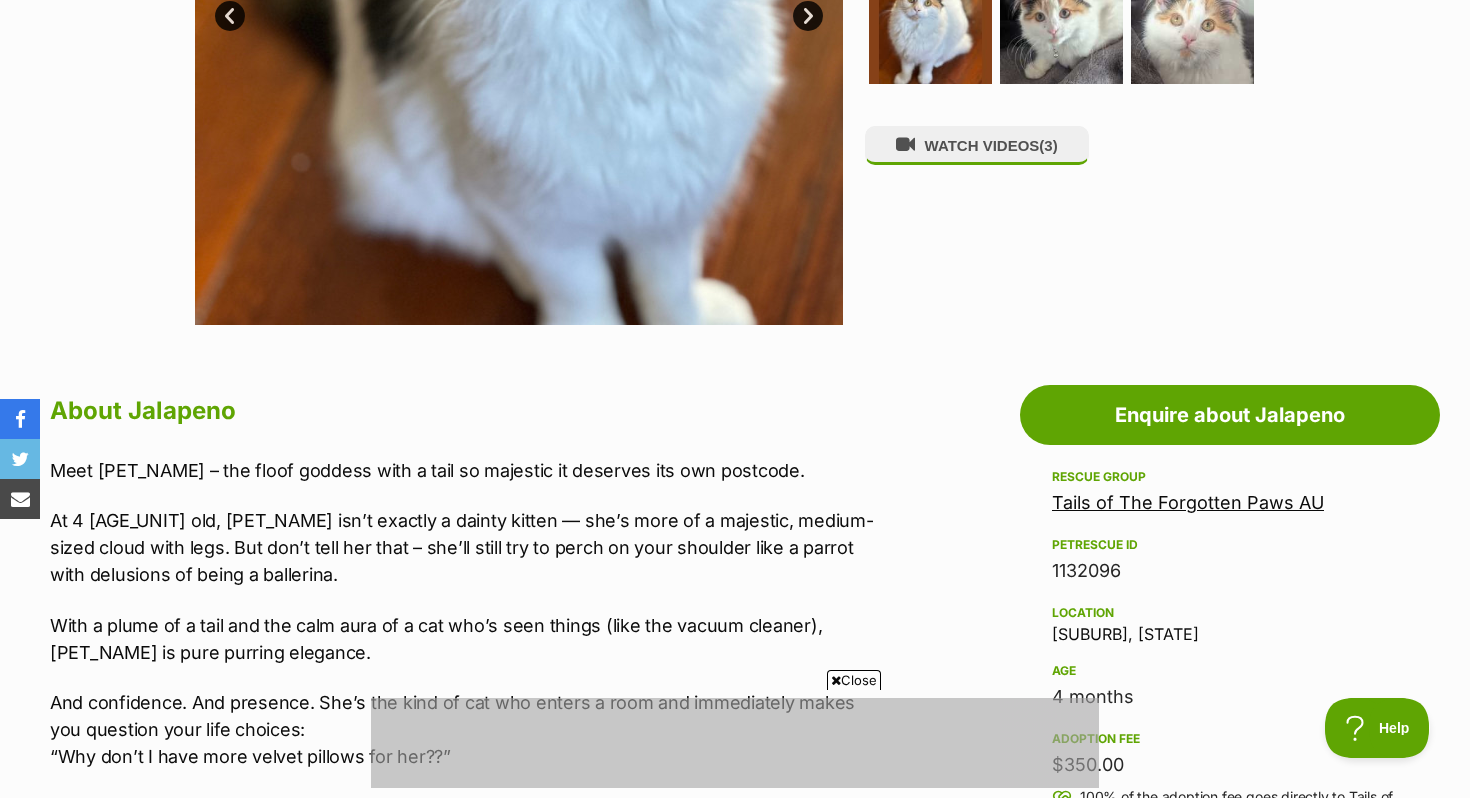 click on "4 months" at bounding box center (1230, 697) 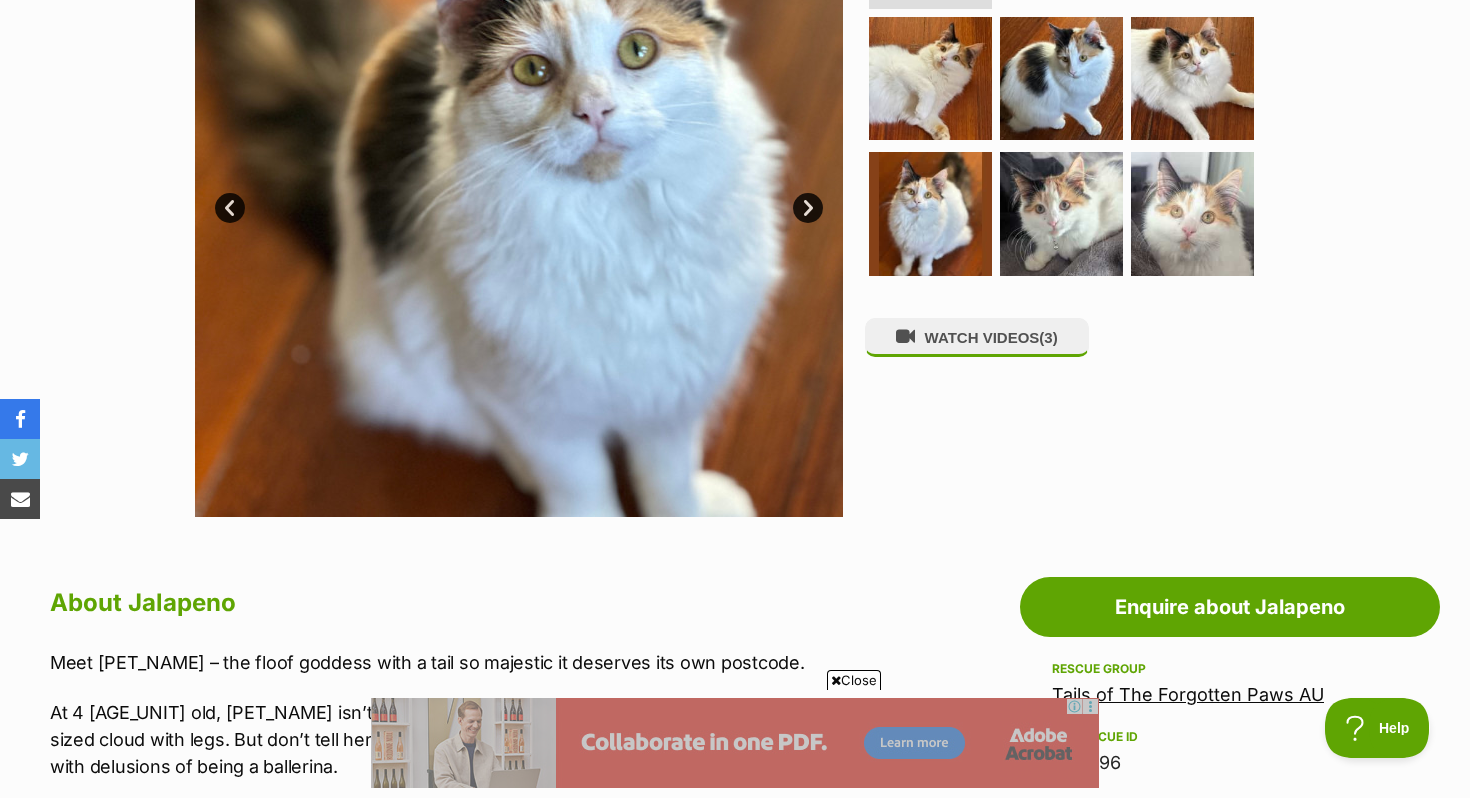scroll, scrollTop: 240, scrollLeft: 0, axis: vertical 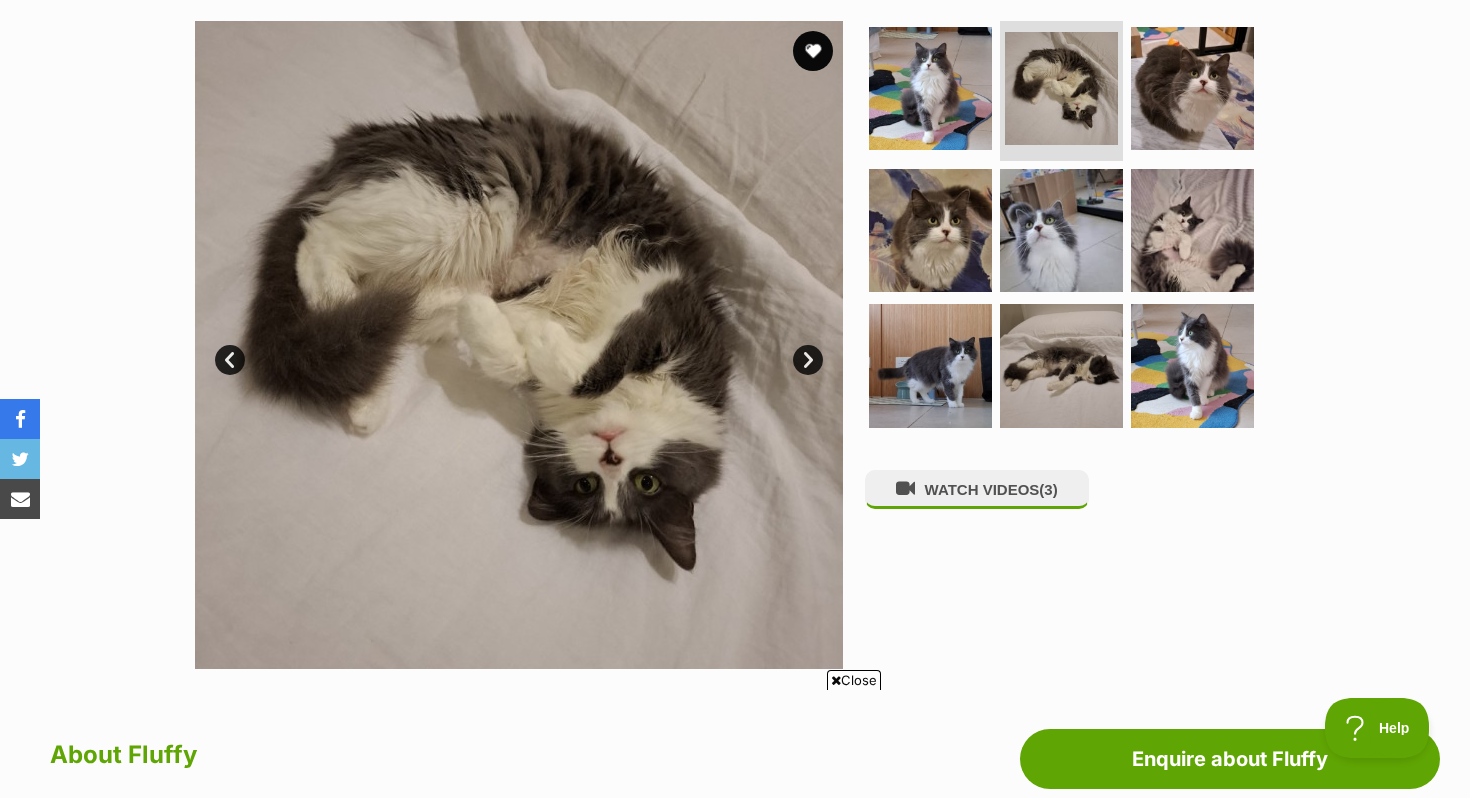 click on "Next" at bounding box center [808, 360] 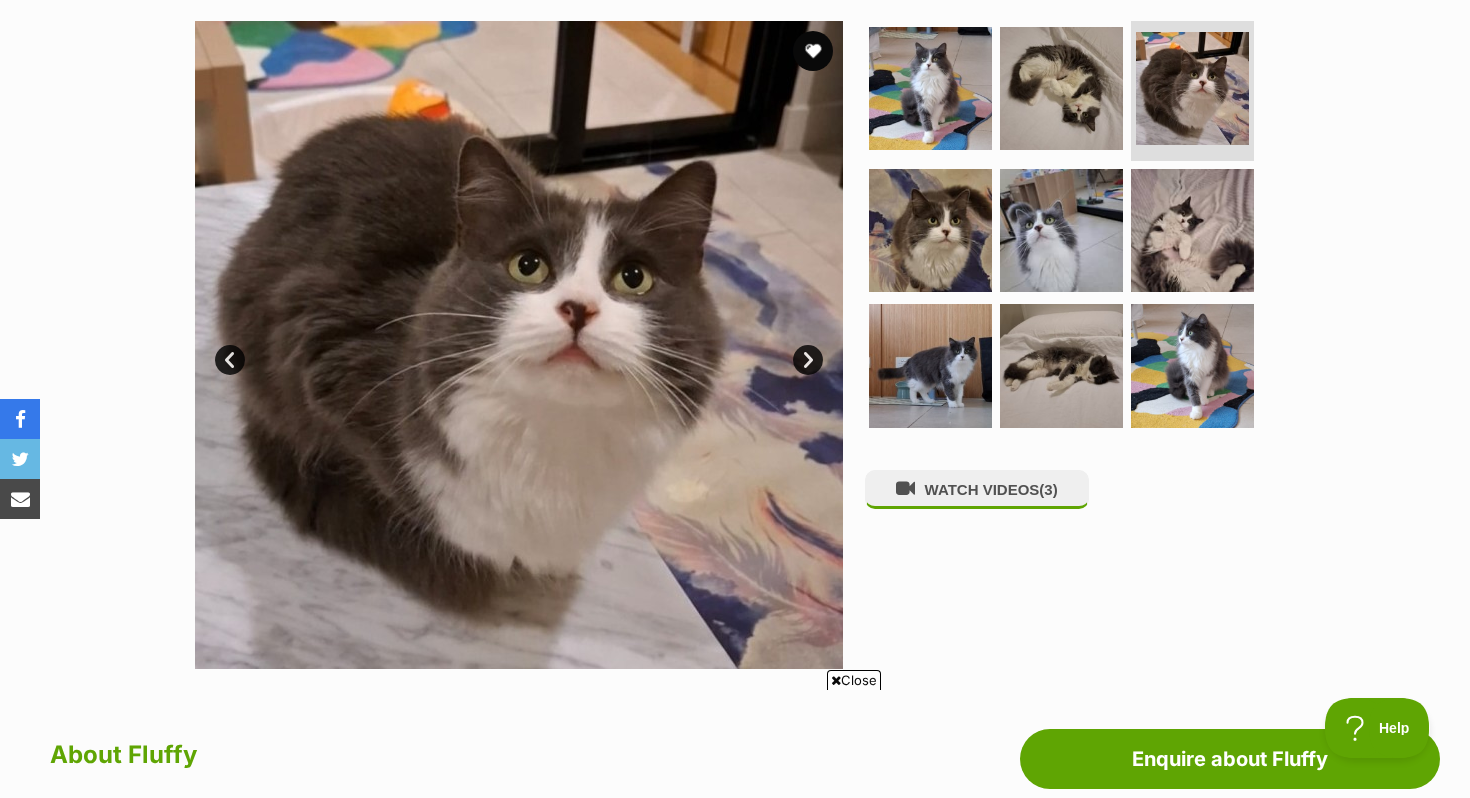 click on "Next" at bounding box center [808, 360] 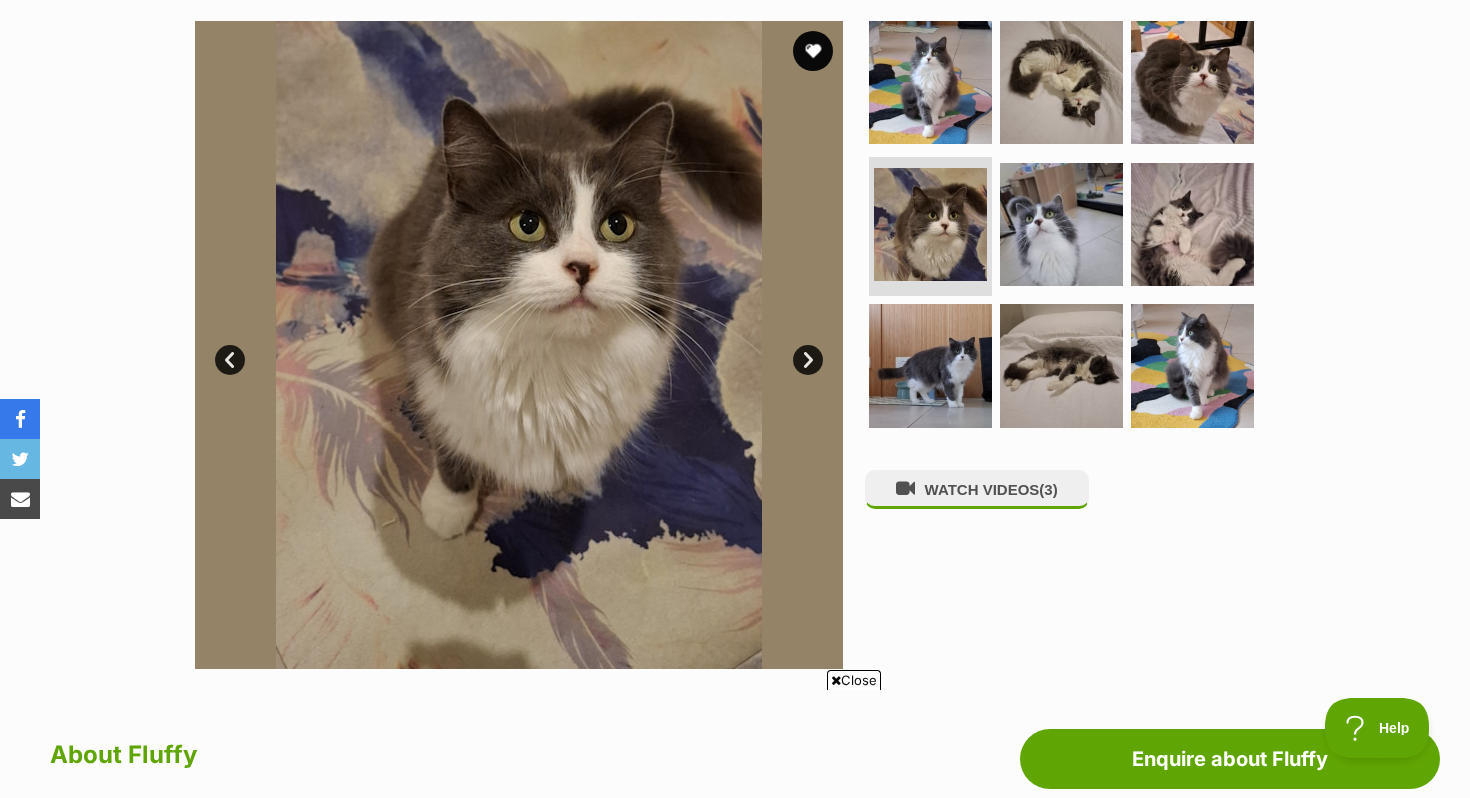 click on "Next" at bounding box center [808, 360] 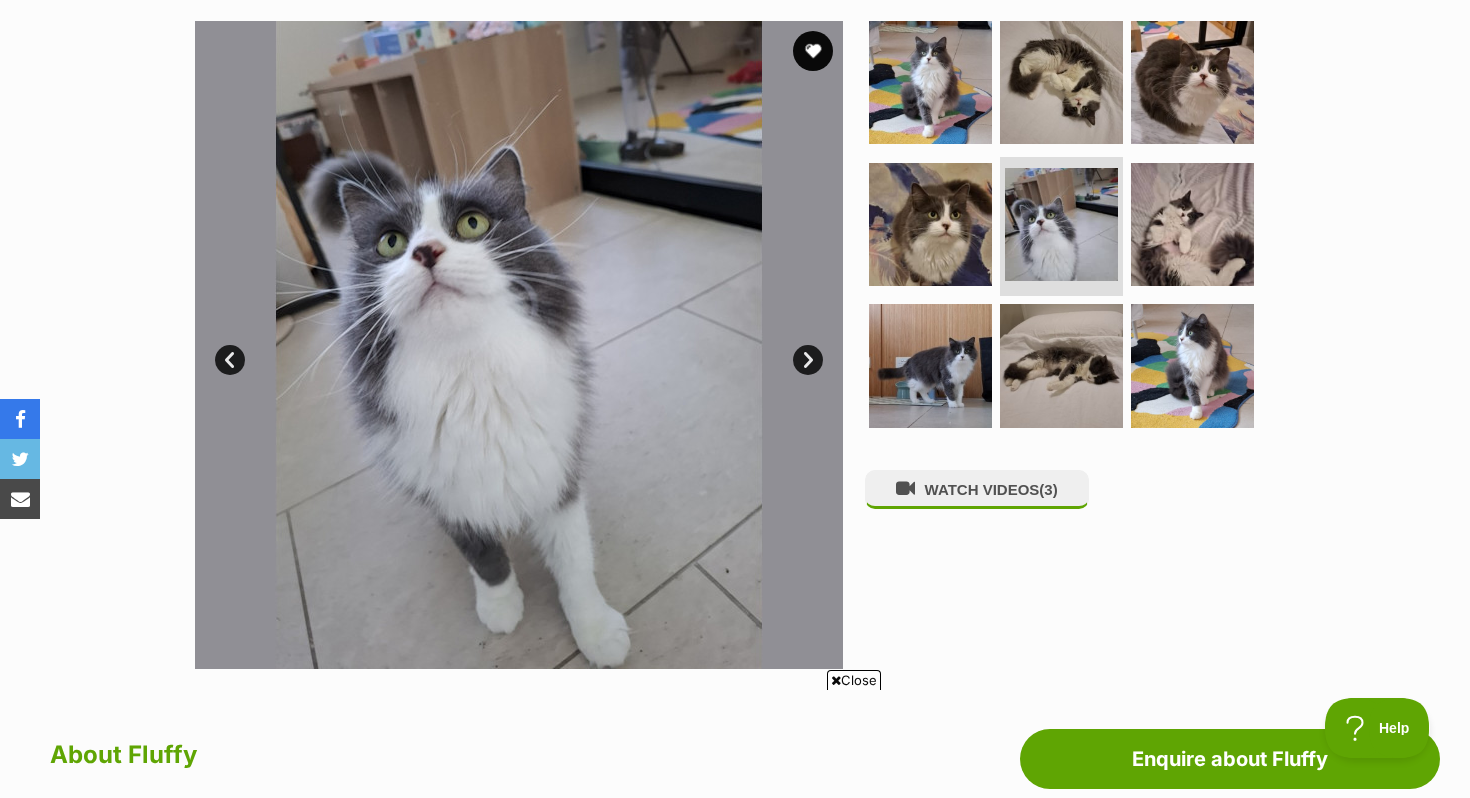 click on "Next" at bounding box center (808, 360) 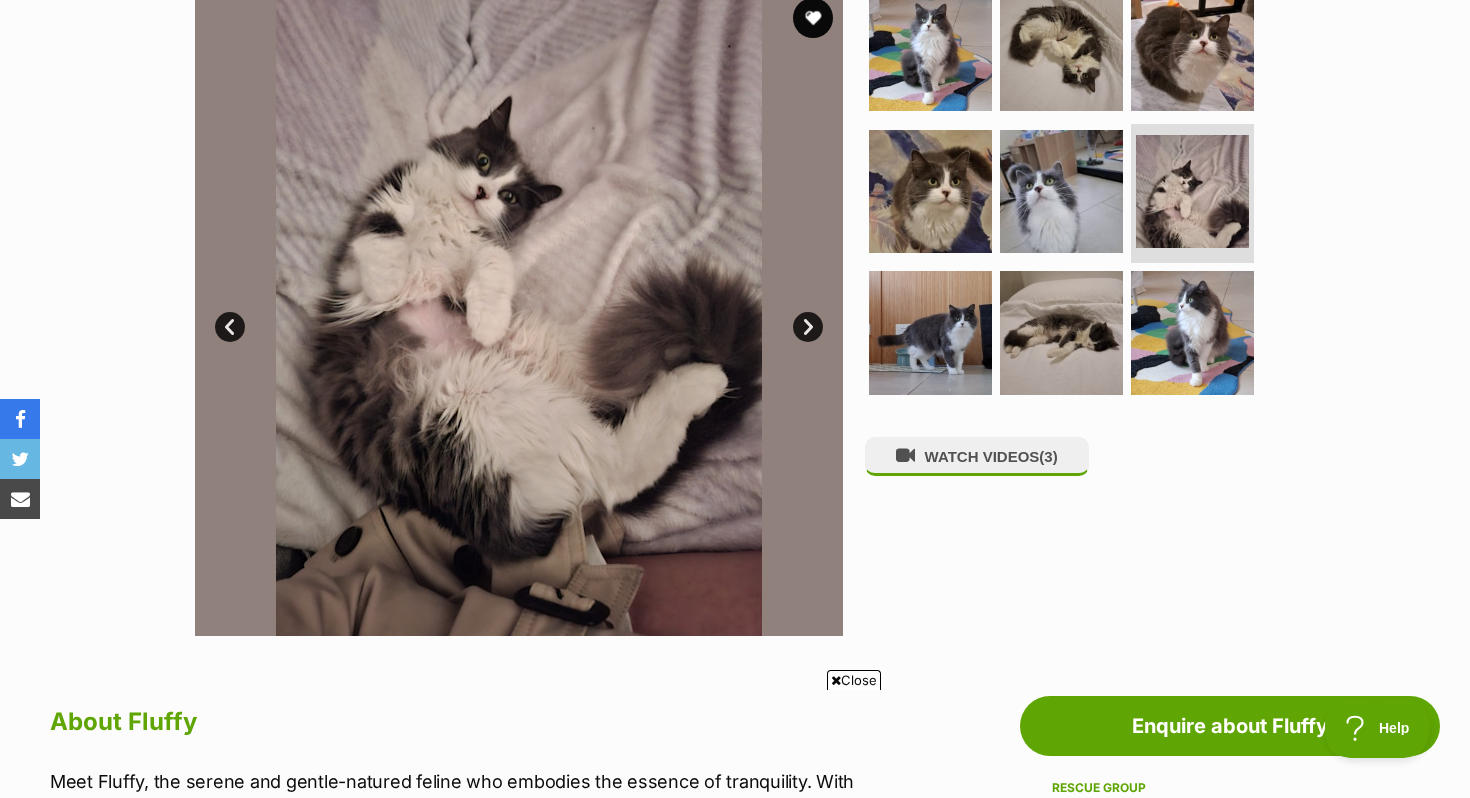scroll, scrollTop: 264, scrollLeft: 0, axis: vertical 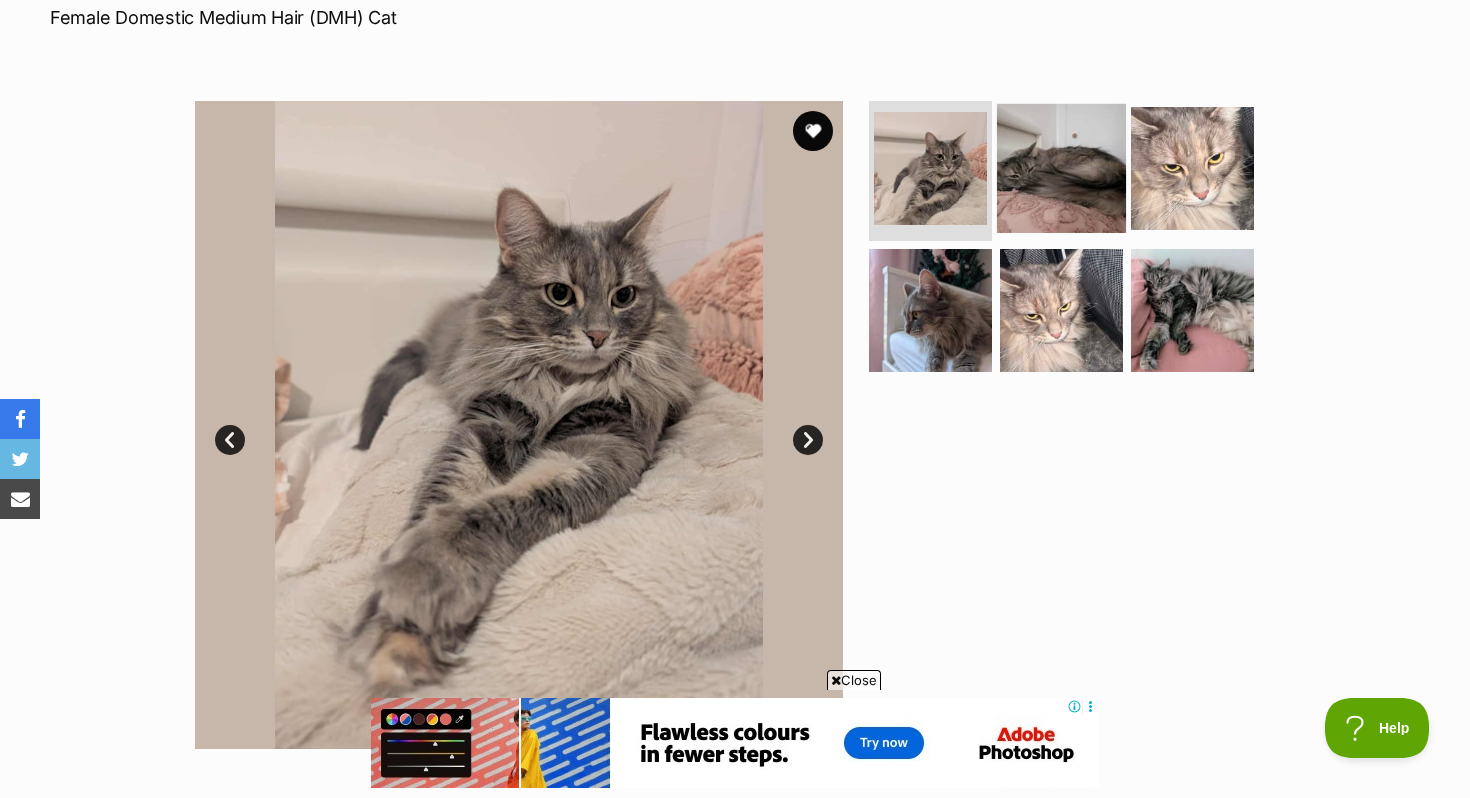 click at bounding box center (1061, 168) 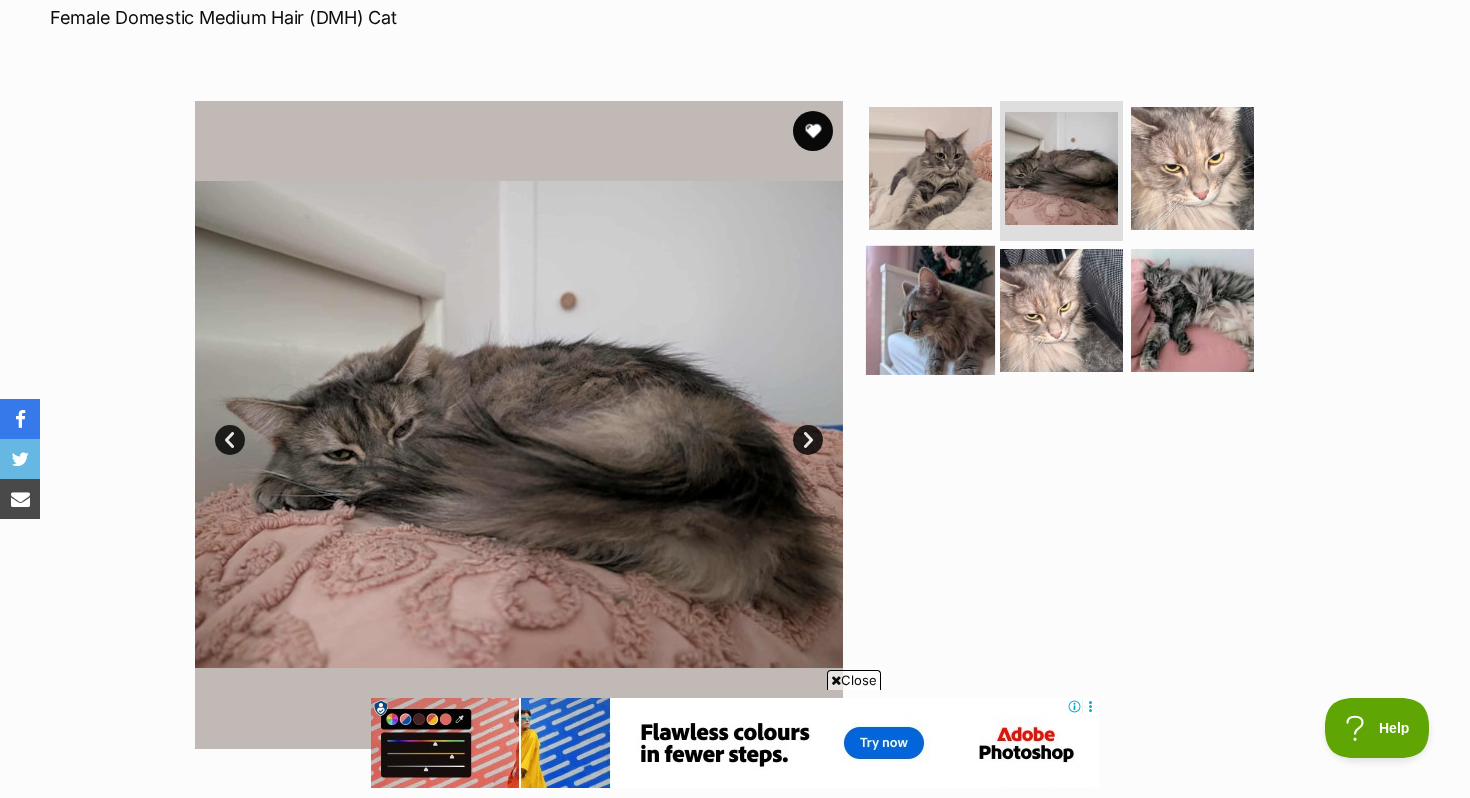 click at bounding box center (930, 309) 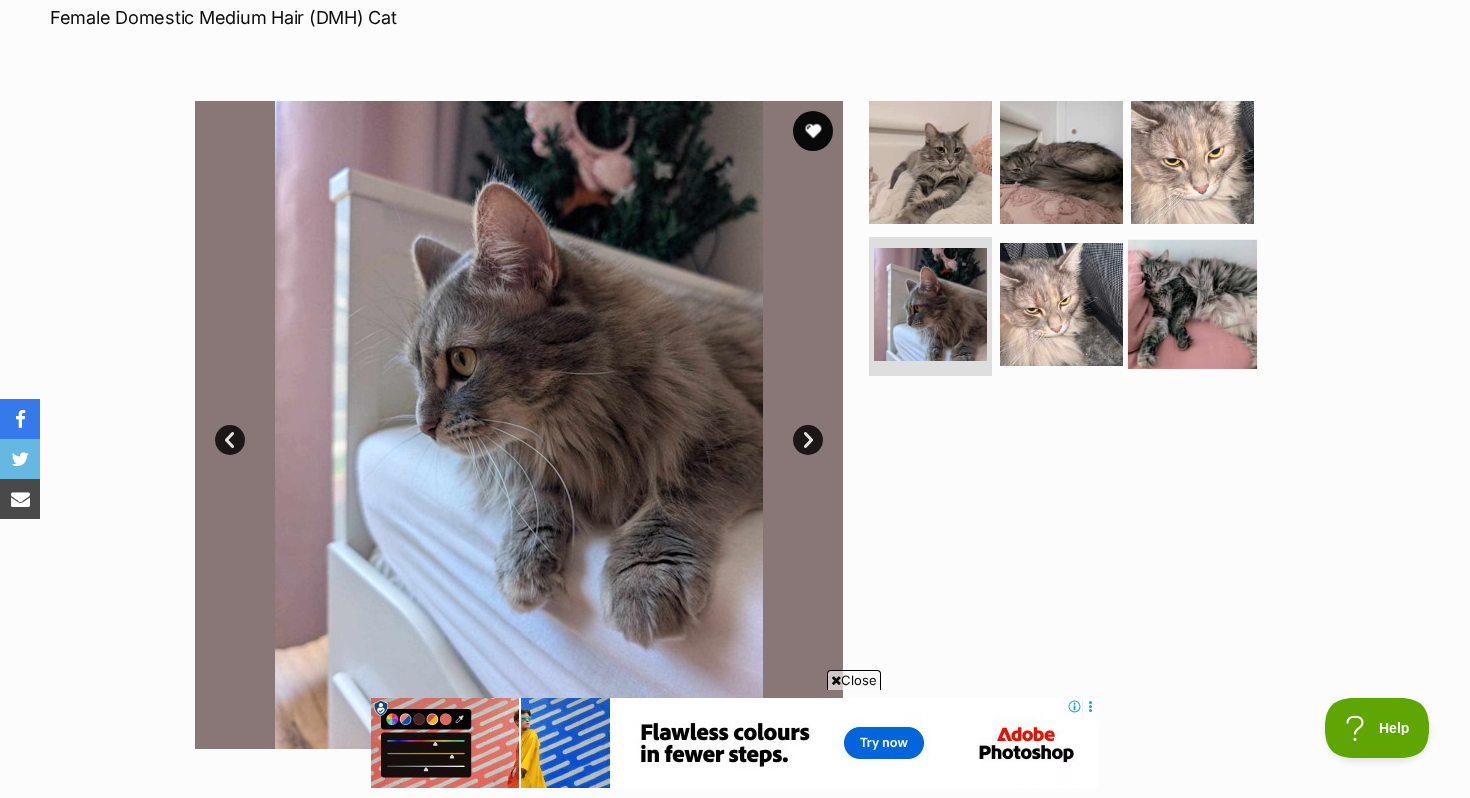 click at bounding box center [1192, 303] 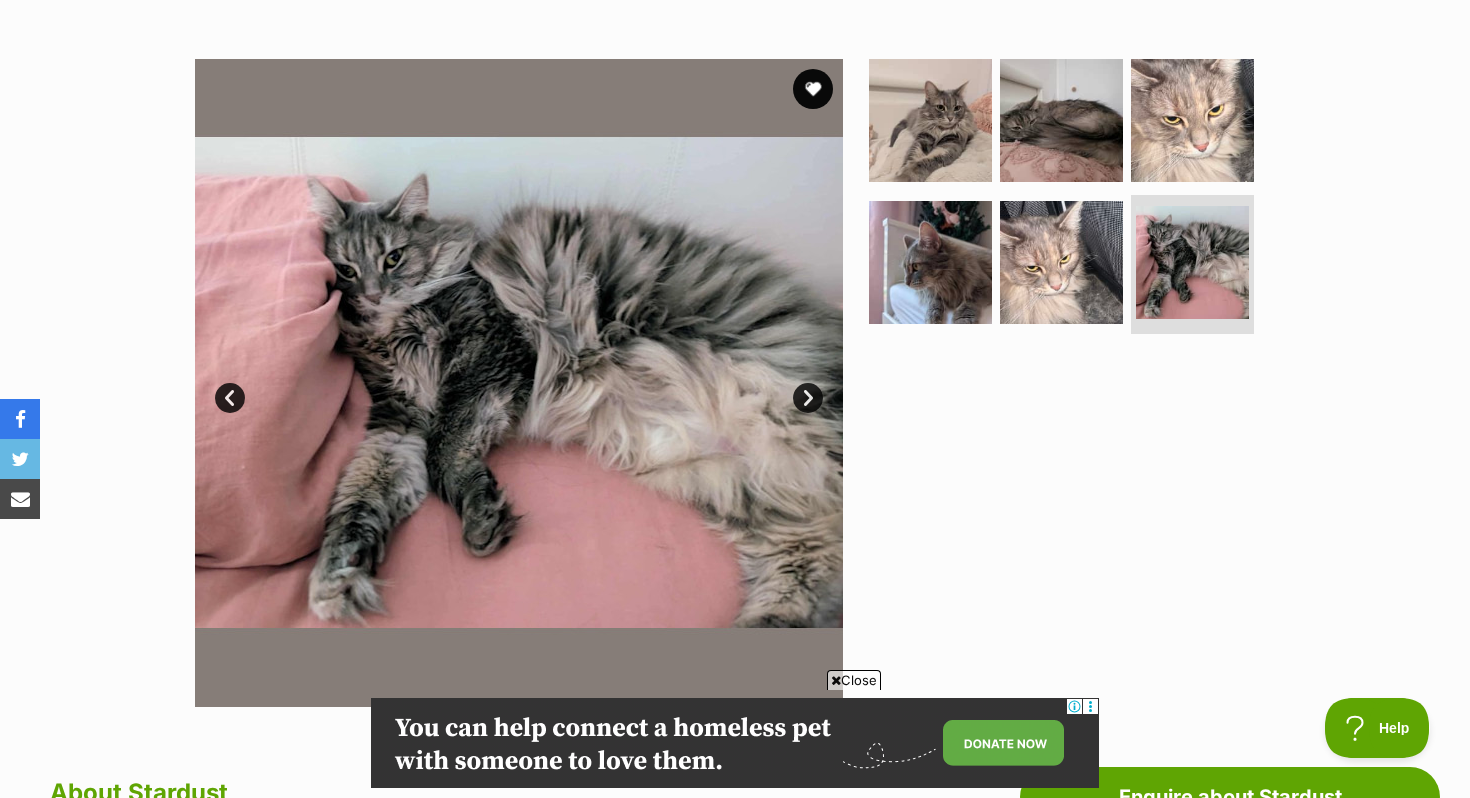 scroll, scrollTop: 364, scrollLeft: 0, axis: vertical 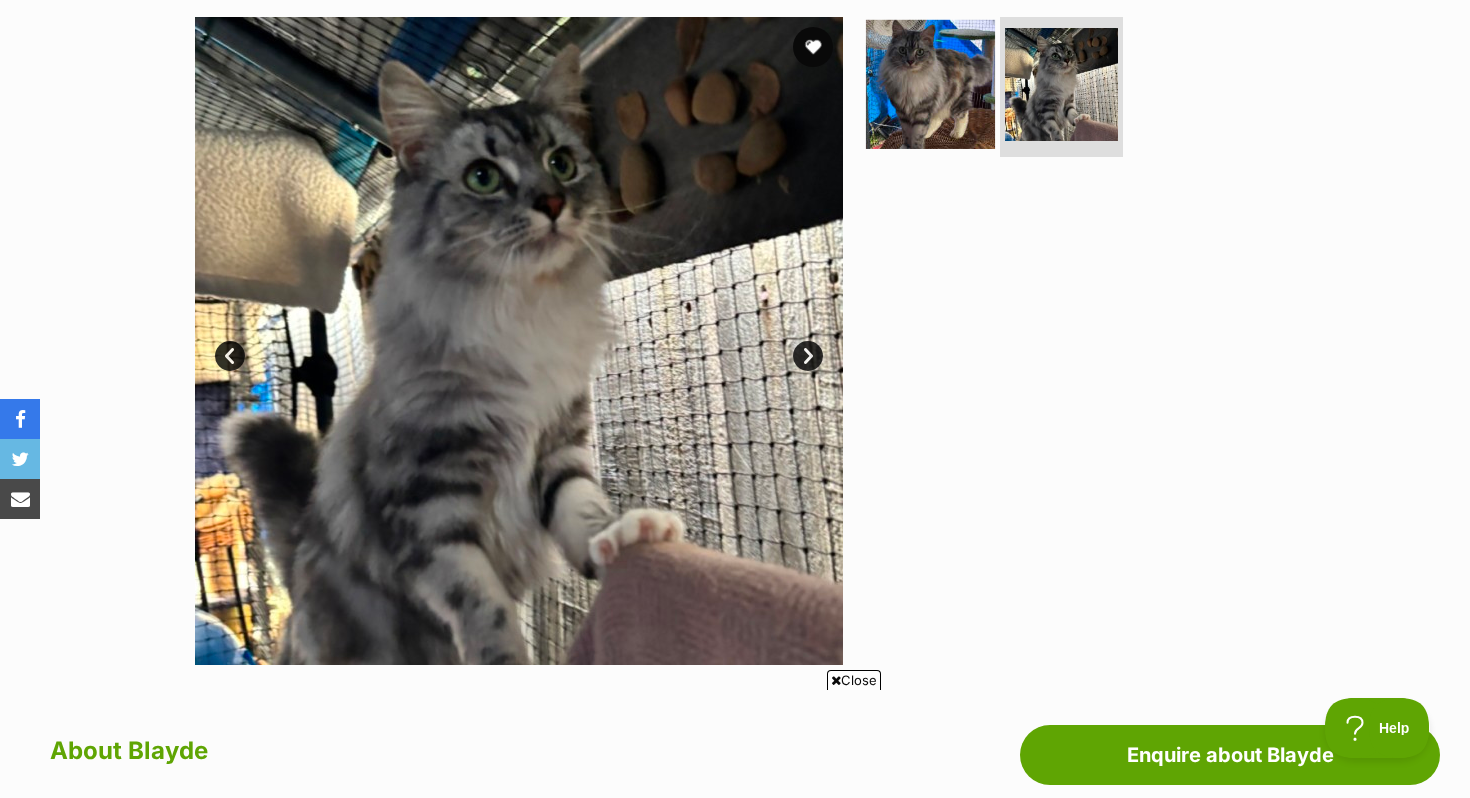 click at bounding box center (930, 84) 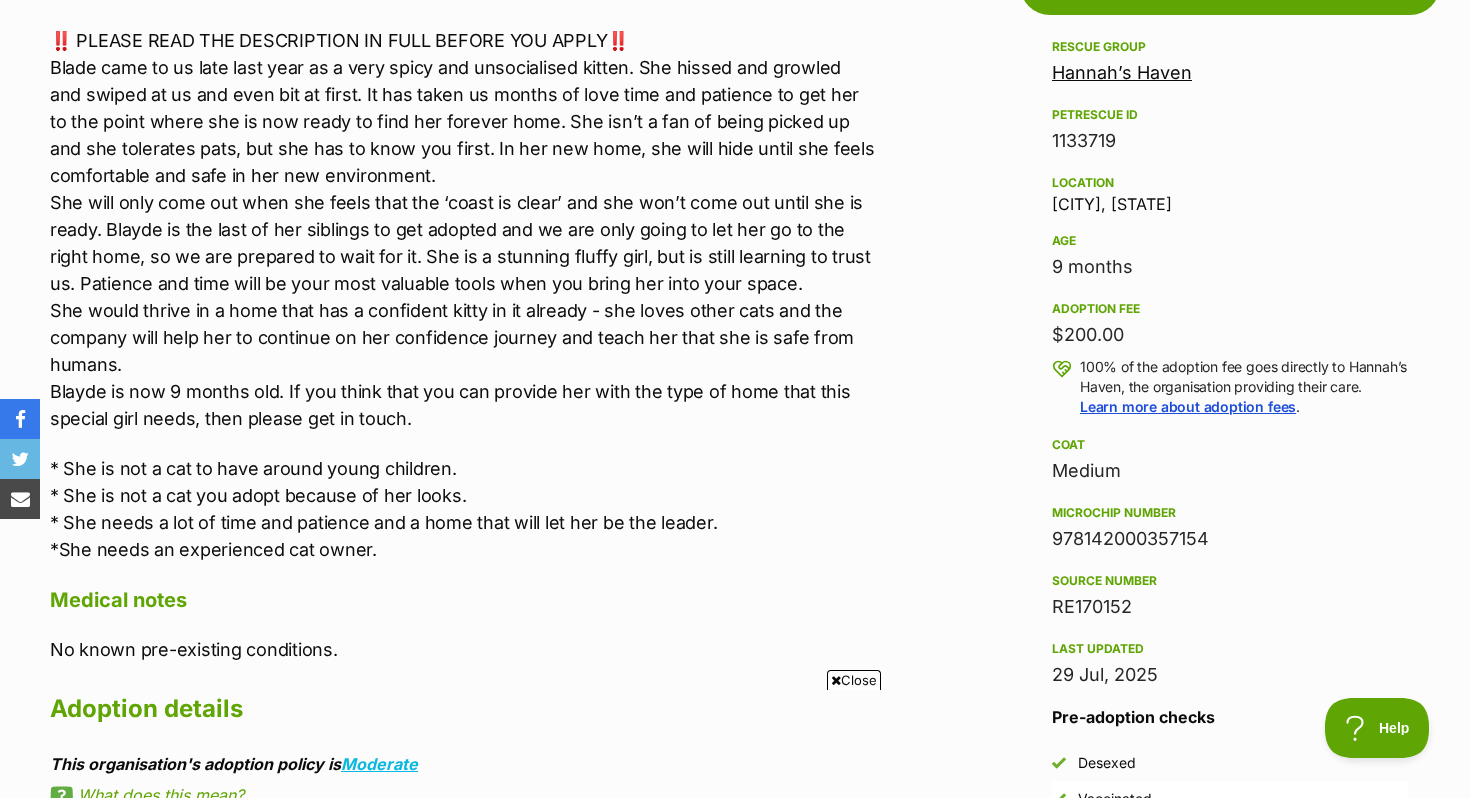 scroll, scrollTop: 1173, scrollLeft: 0, axis: vertical 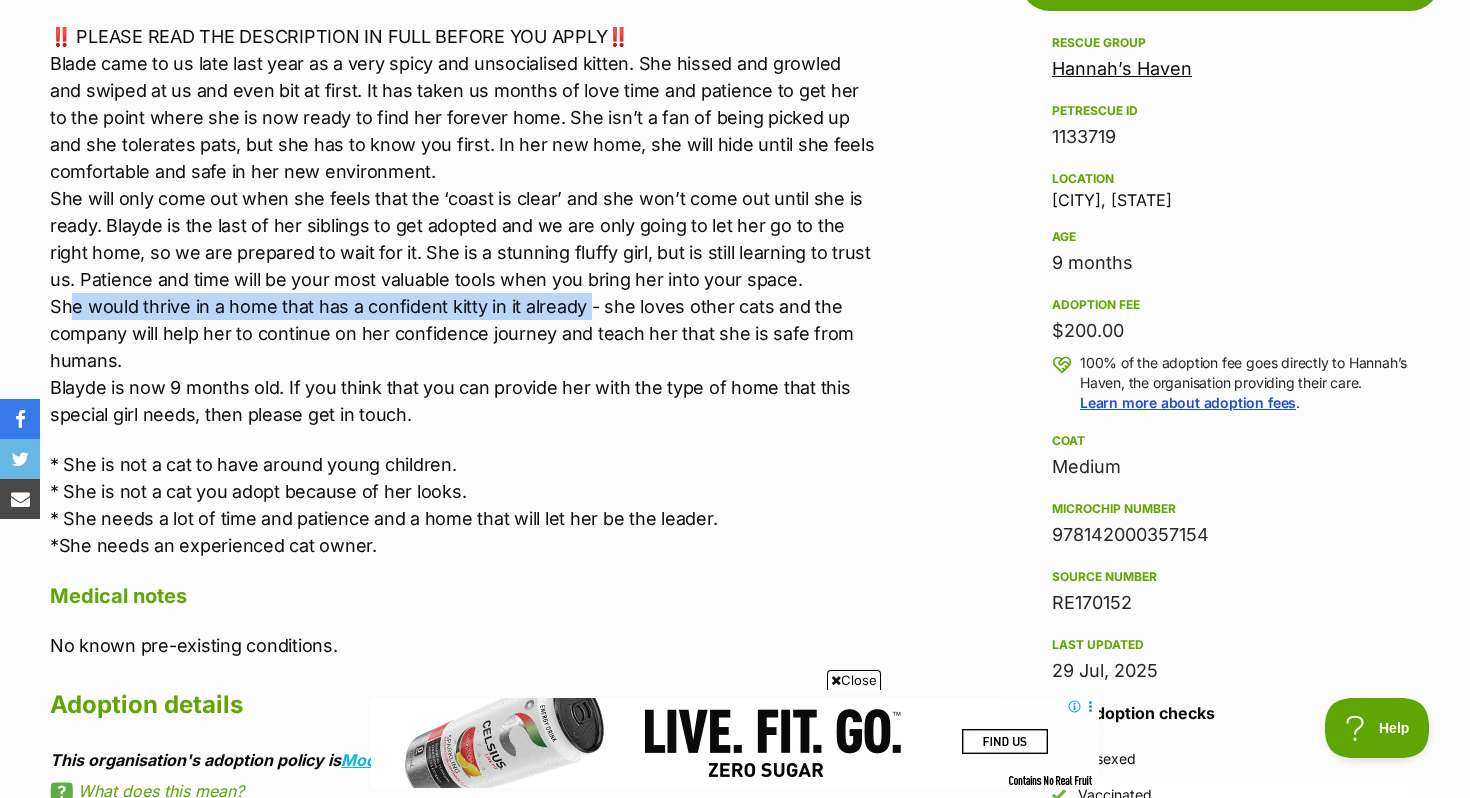 drag, startPoint x: 56, startPoint y: 312, endPoint x: 583, endPoint y: 305, distance: 527.0465 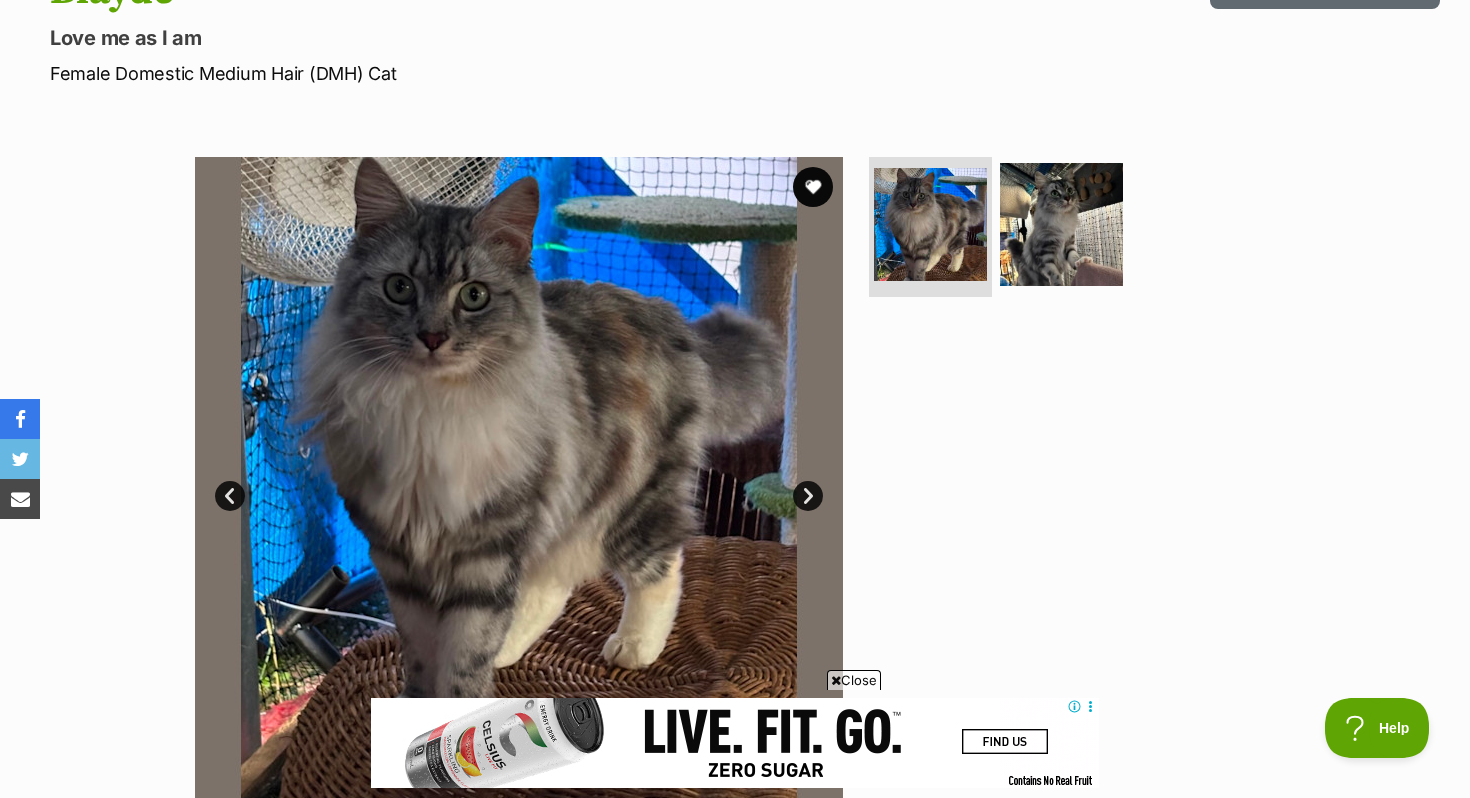 scroll, scrollTop: 241, scrollLeft: 0, axis: vertical 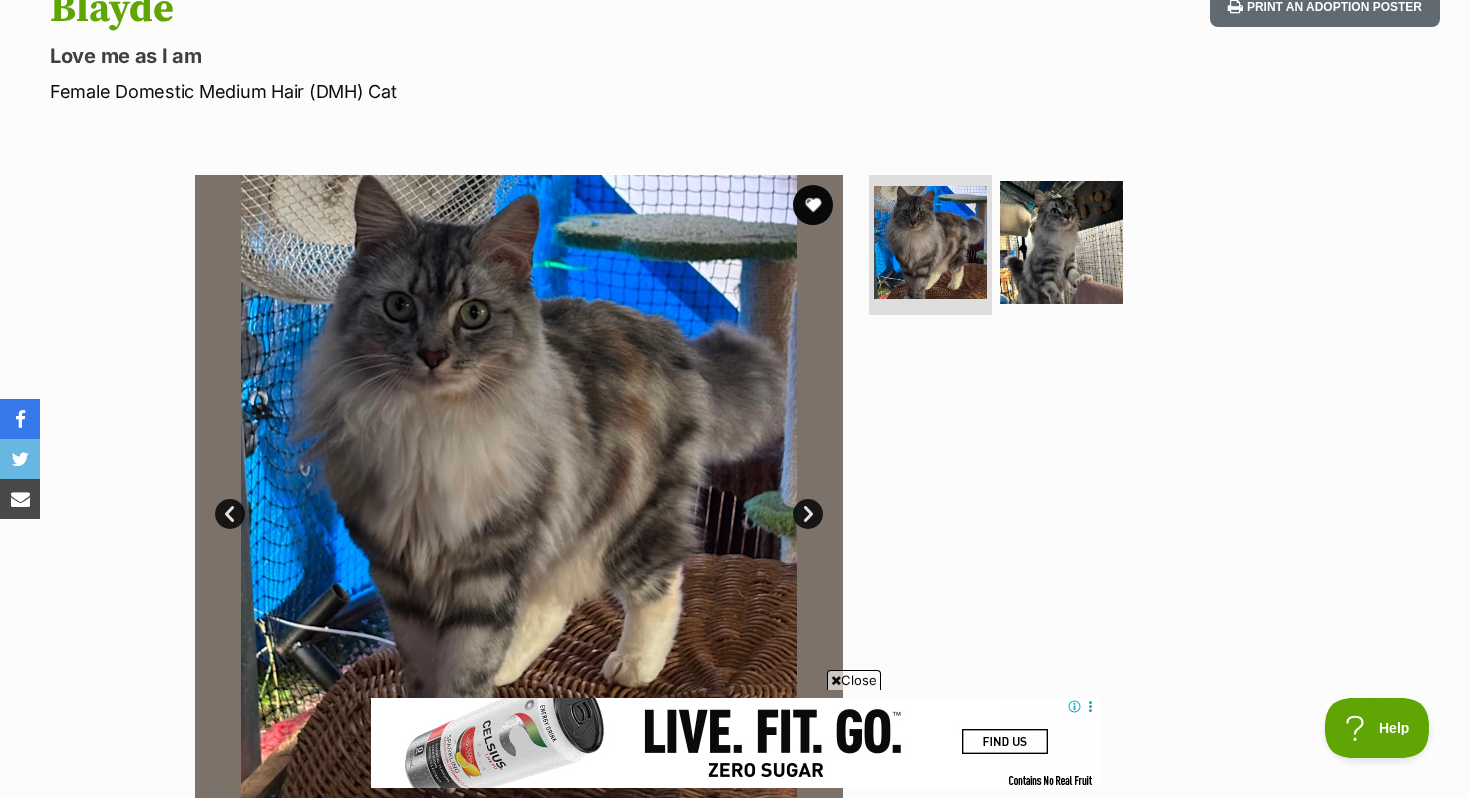 click on "Next" at bounding box center [808, 514] 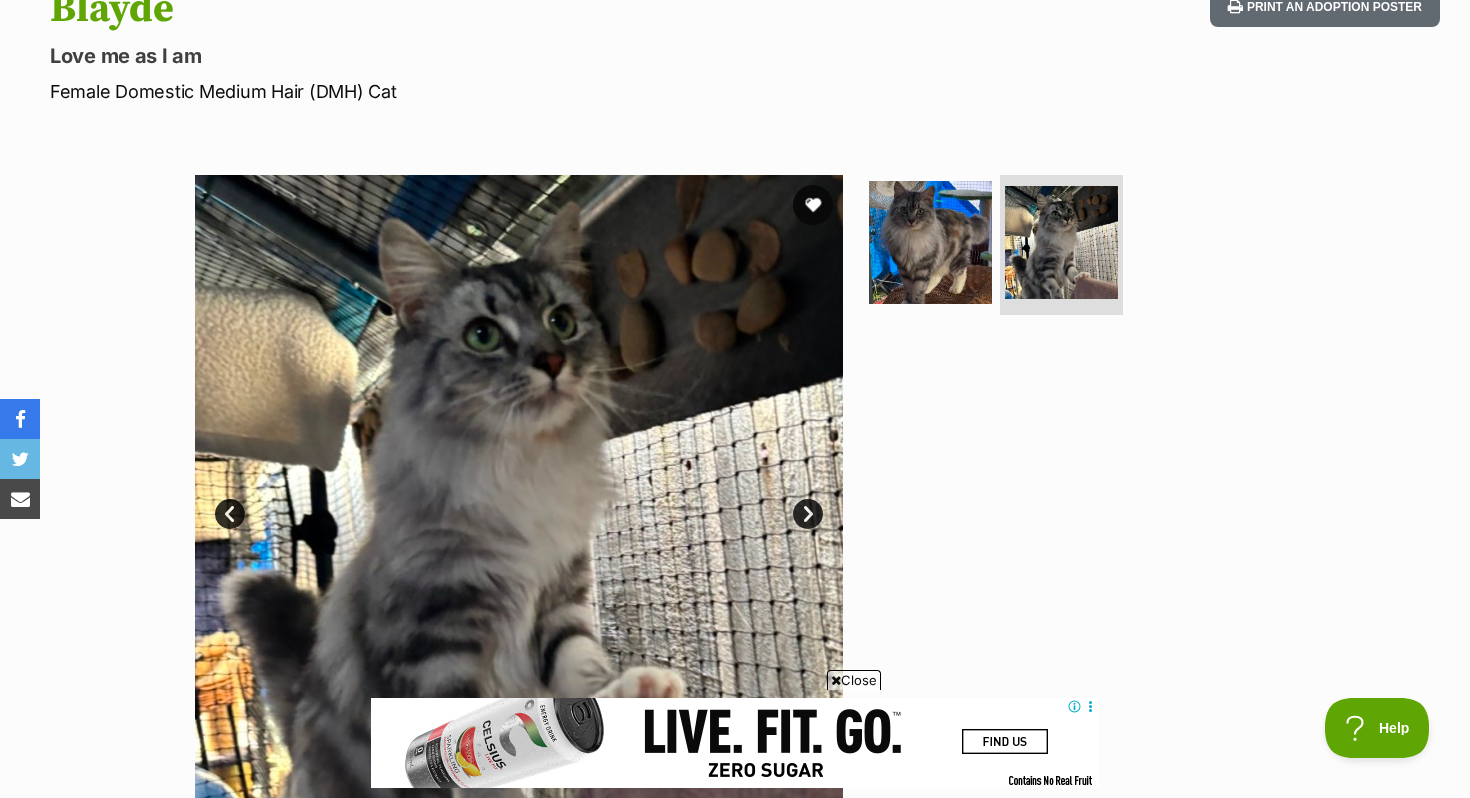 scroll, scrollTop: 342, scrollLeft: 0, axis: vertical 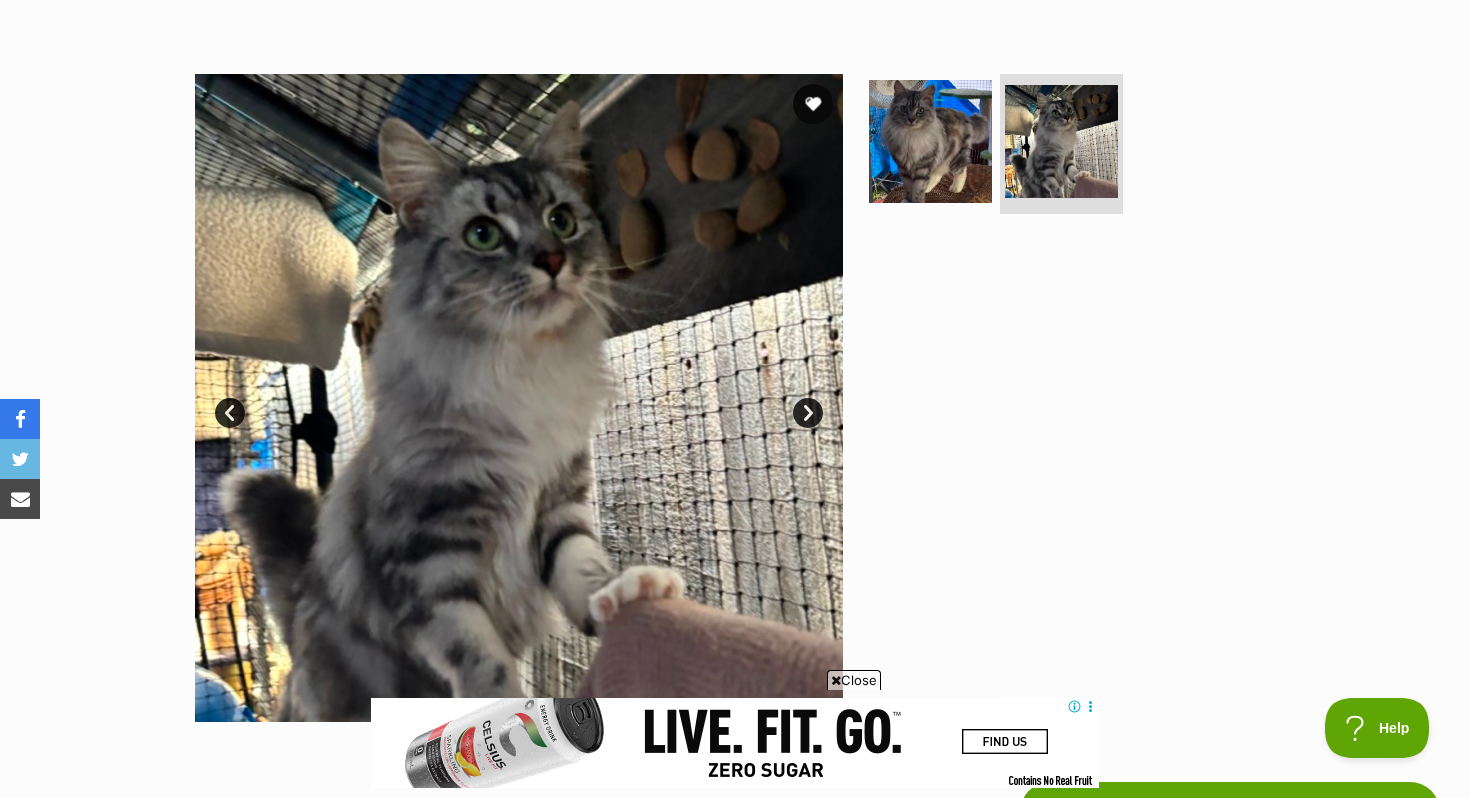 click on "Prev" at bounding box center [230, 413] 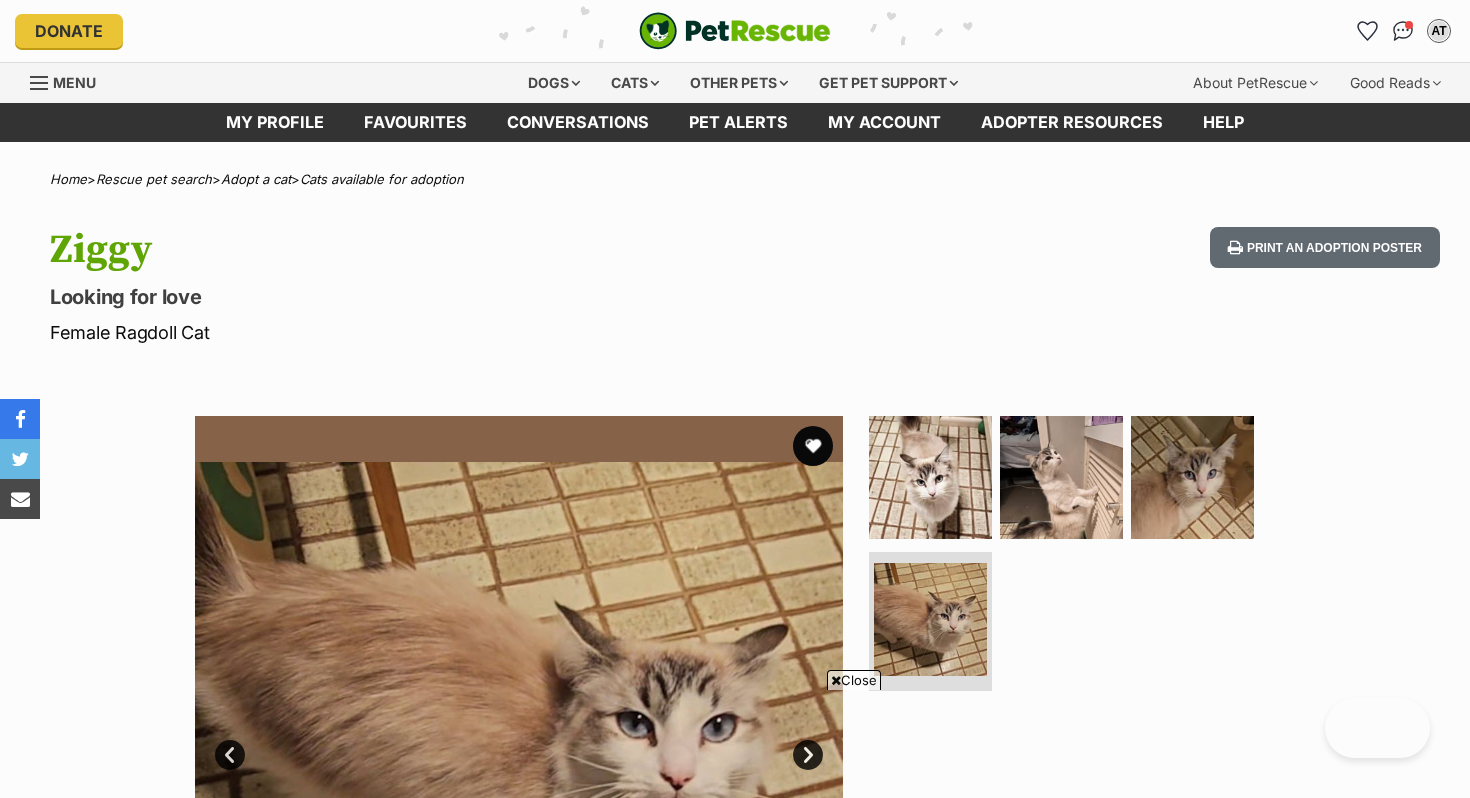 scroll, scrollTop: 83, scrollLeft: 0, axis: vertical 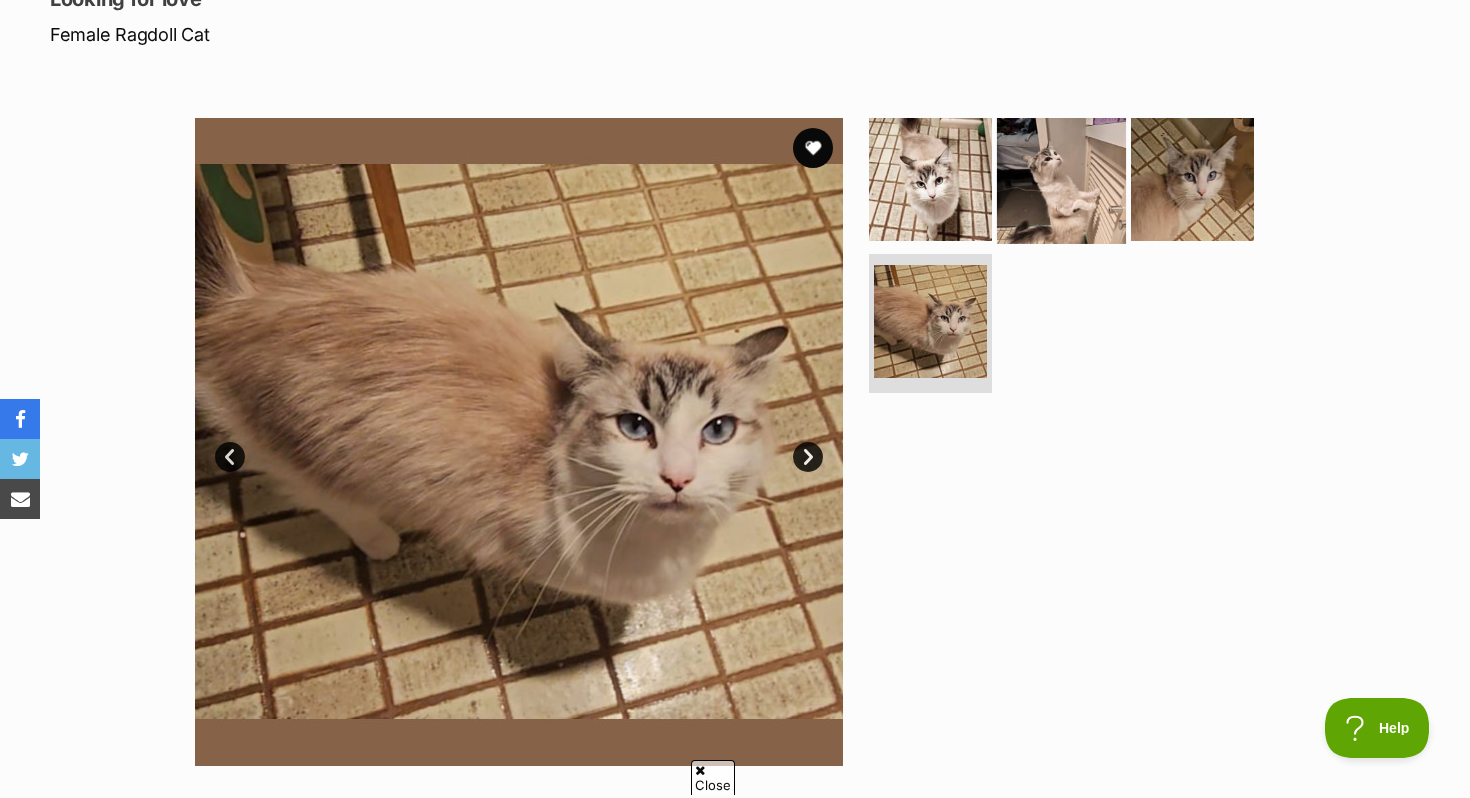 click at bounding box center [1061, 179] 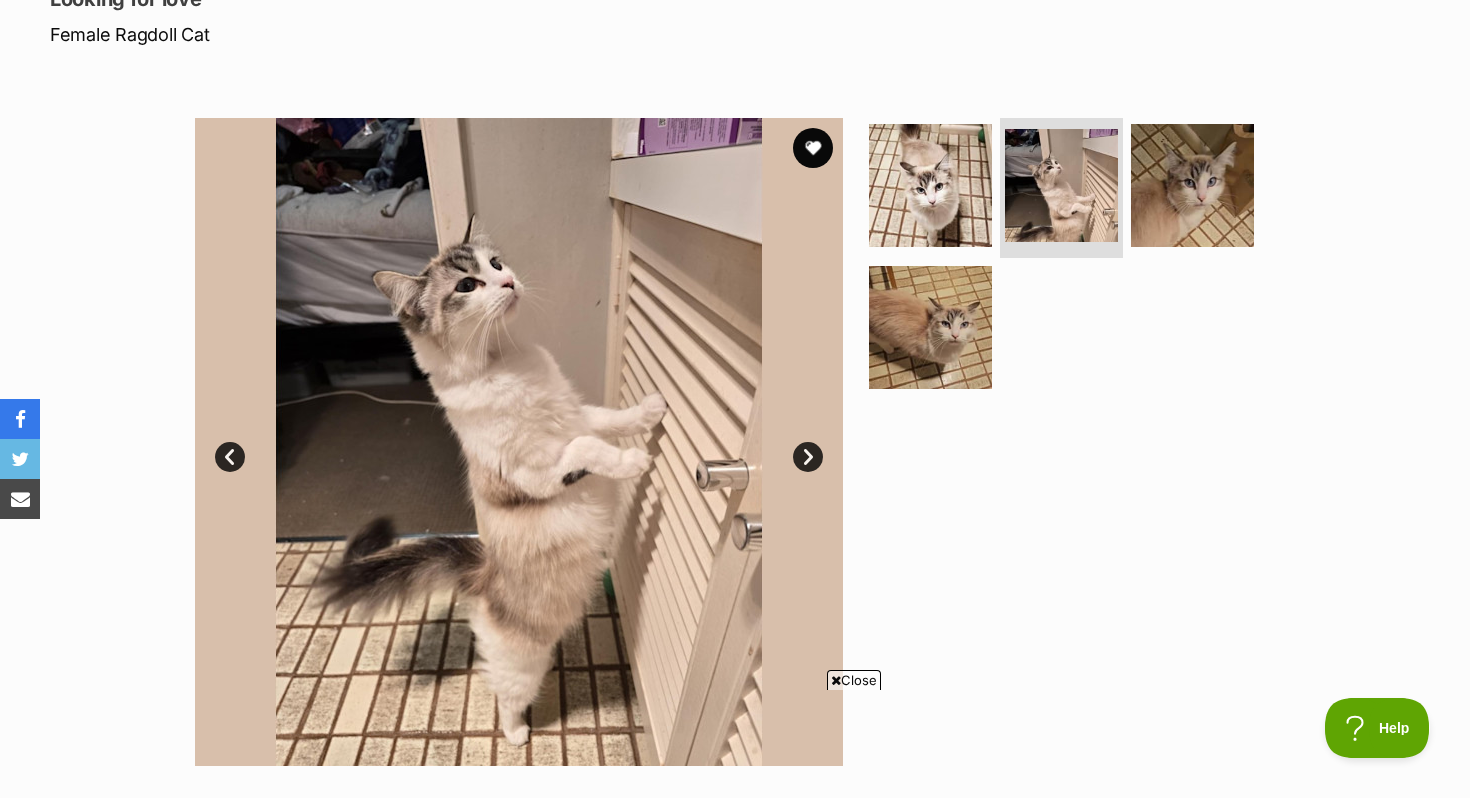 scroll, scrollTop: 0, scrollLeft: 0, axis: both 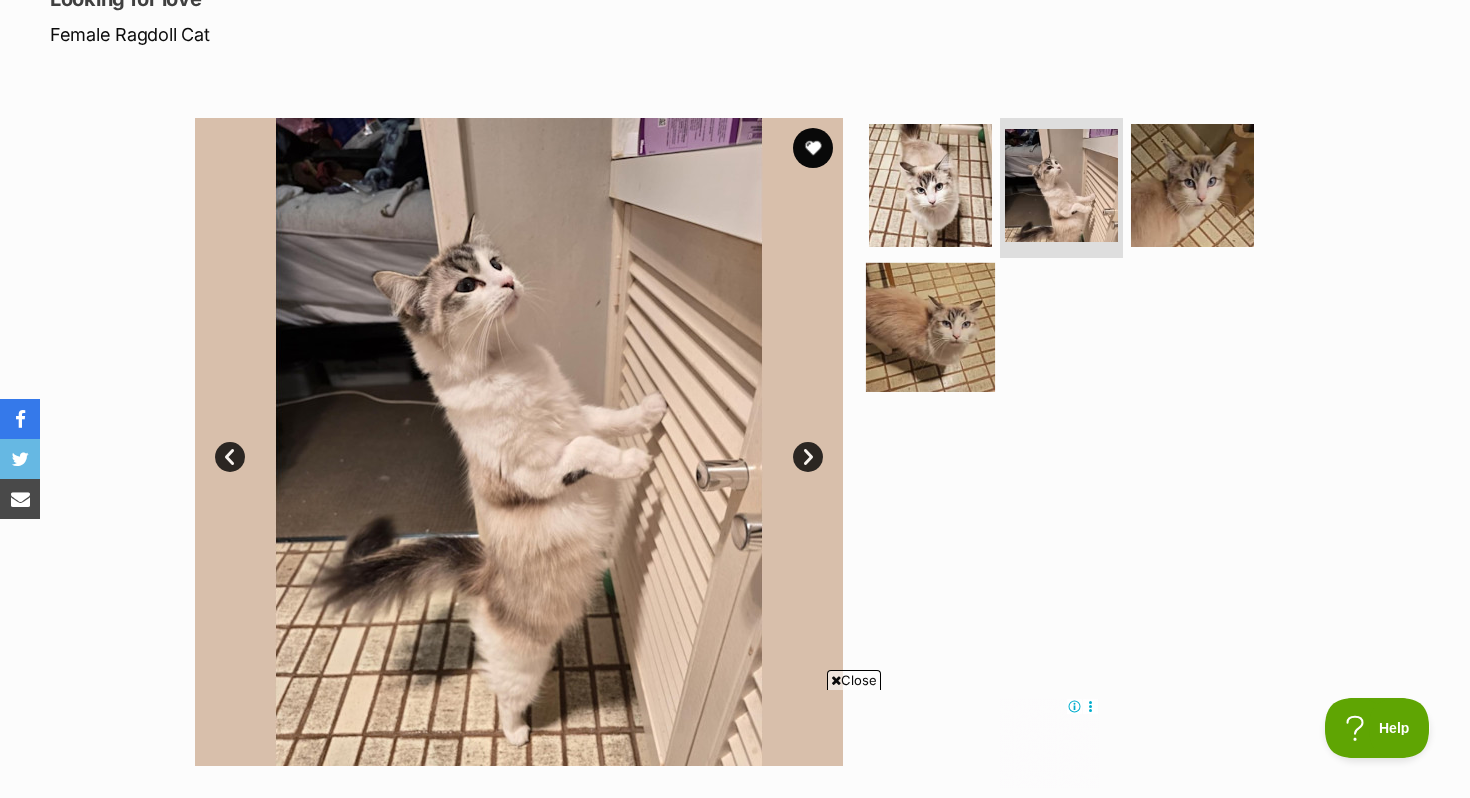 click at bounding box center [930, 326] 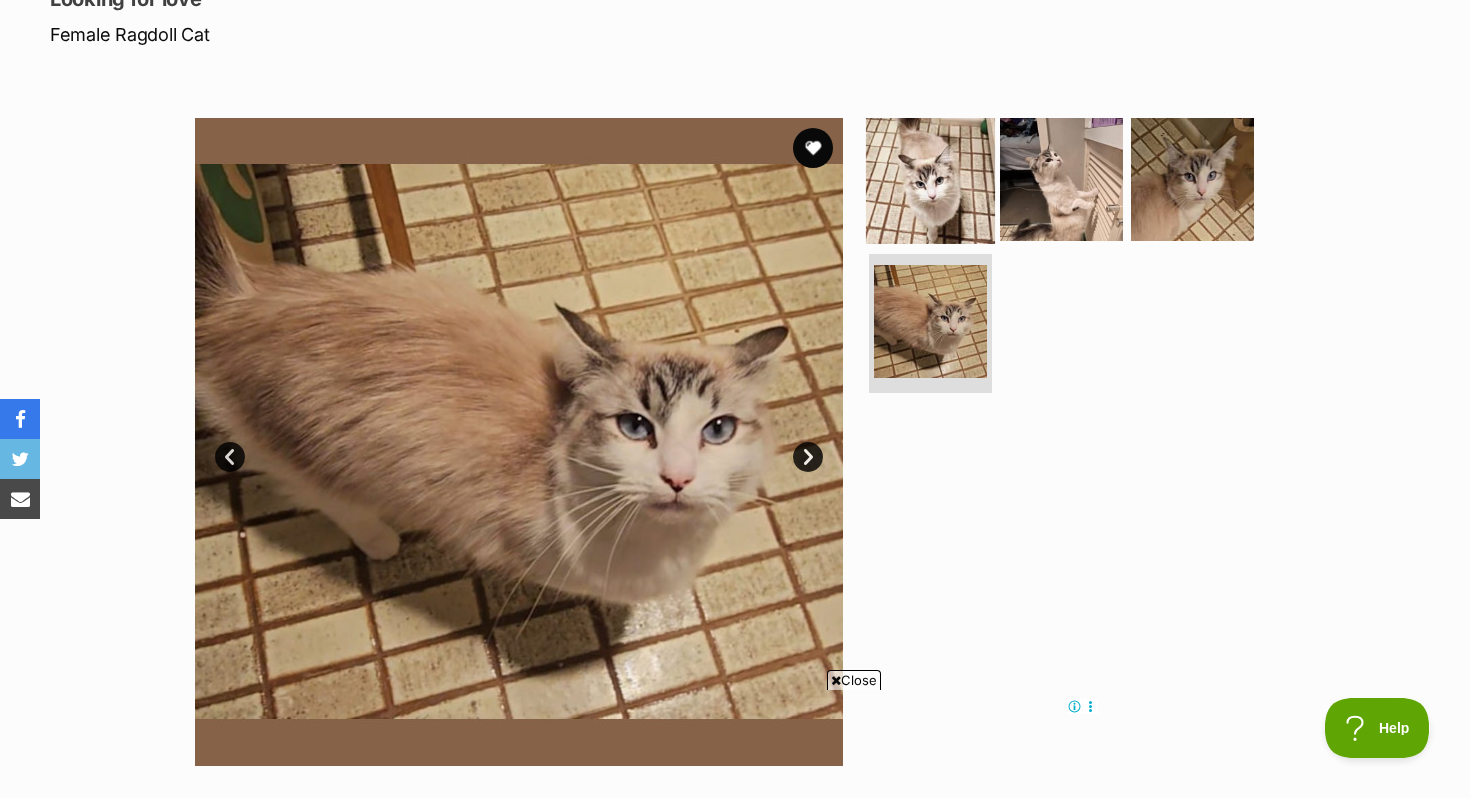 click at bounding box center [930, 179] 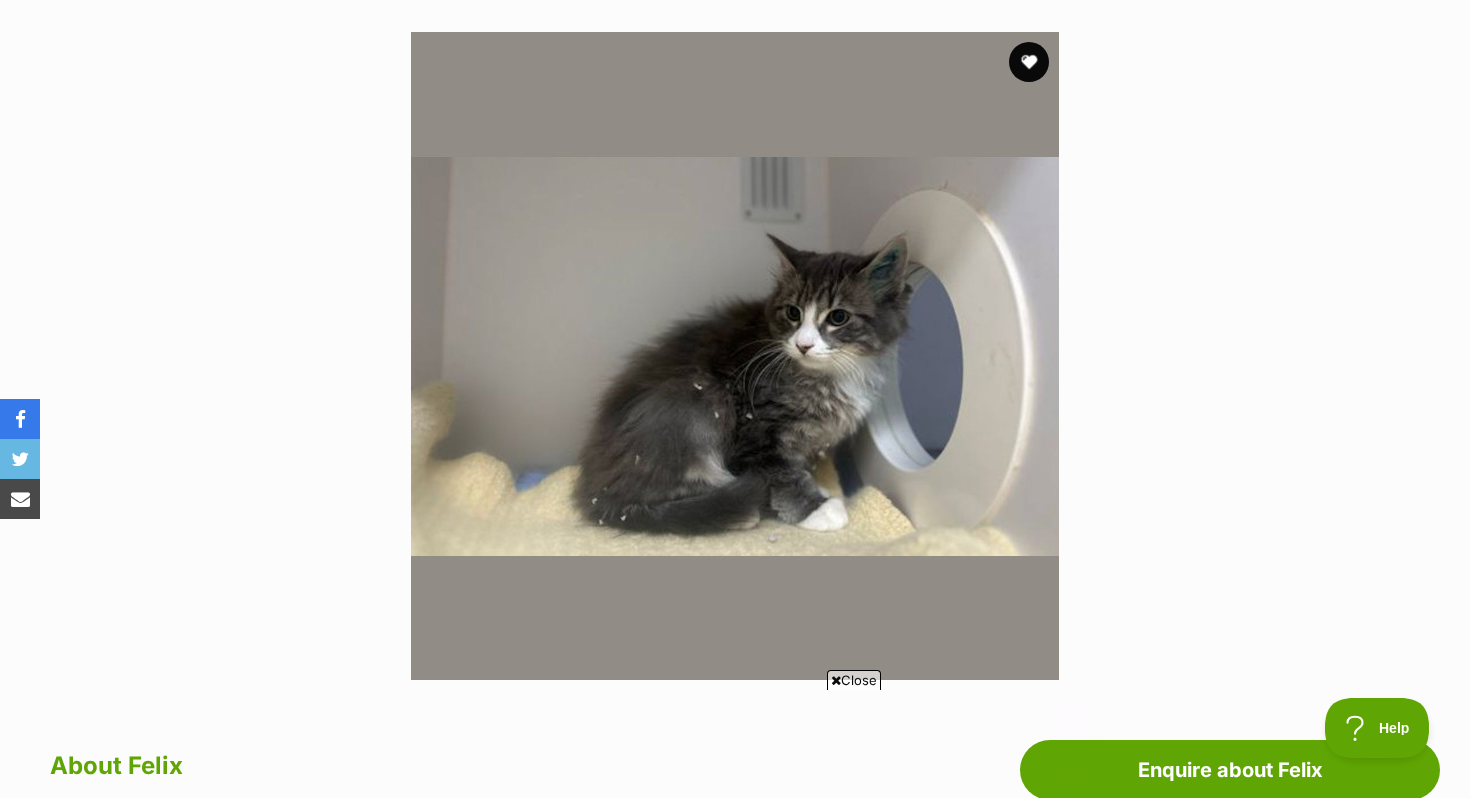 scroll, scrollTop: 0, scrollLeft: 0, axis: both 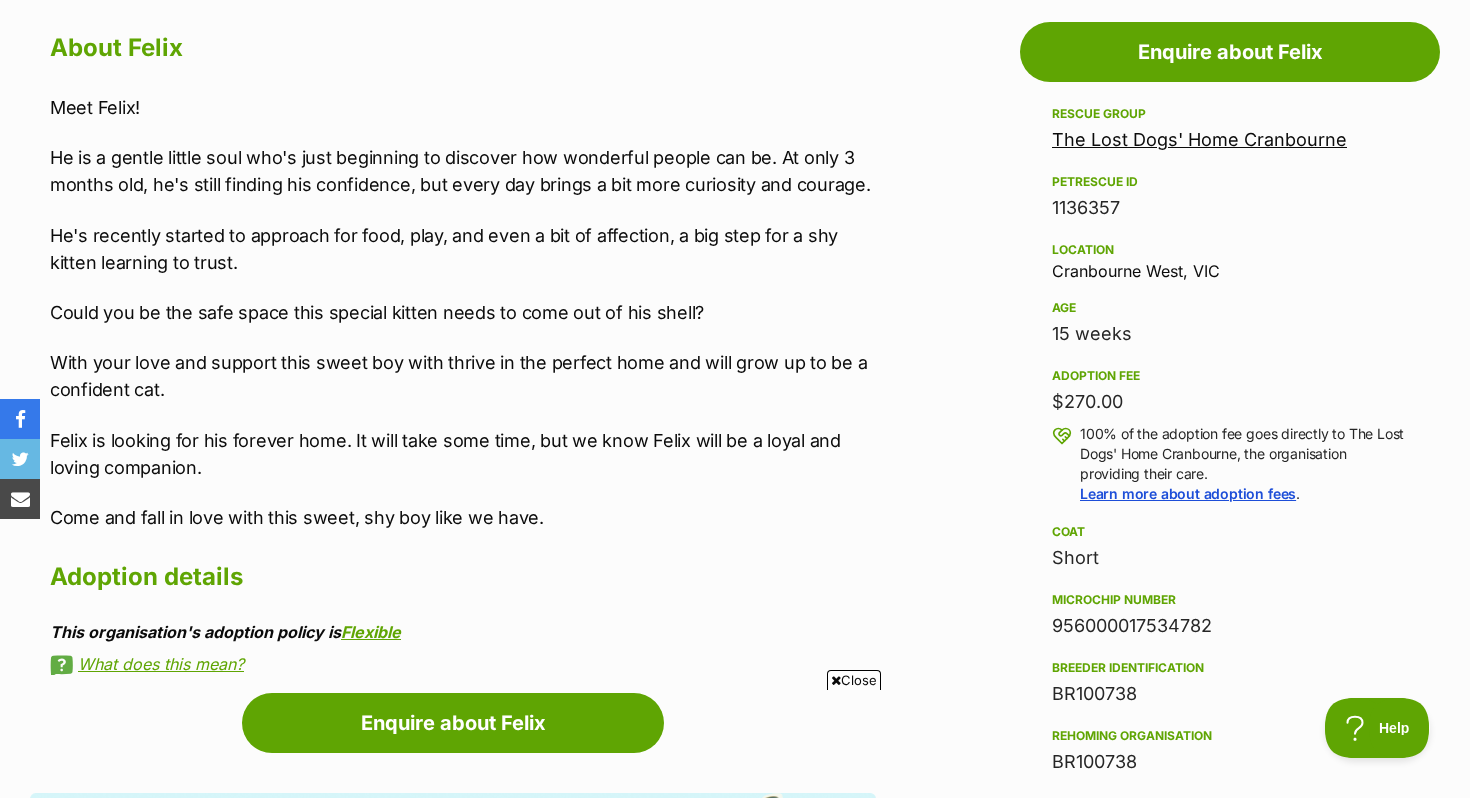 drag, startPoint x: 1052, startPoint y: 331, endPoint x: 1132, endPoint y: 331, distance: 80 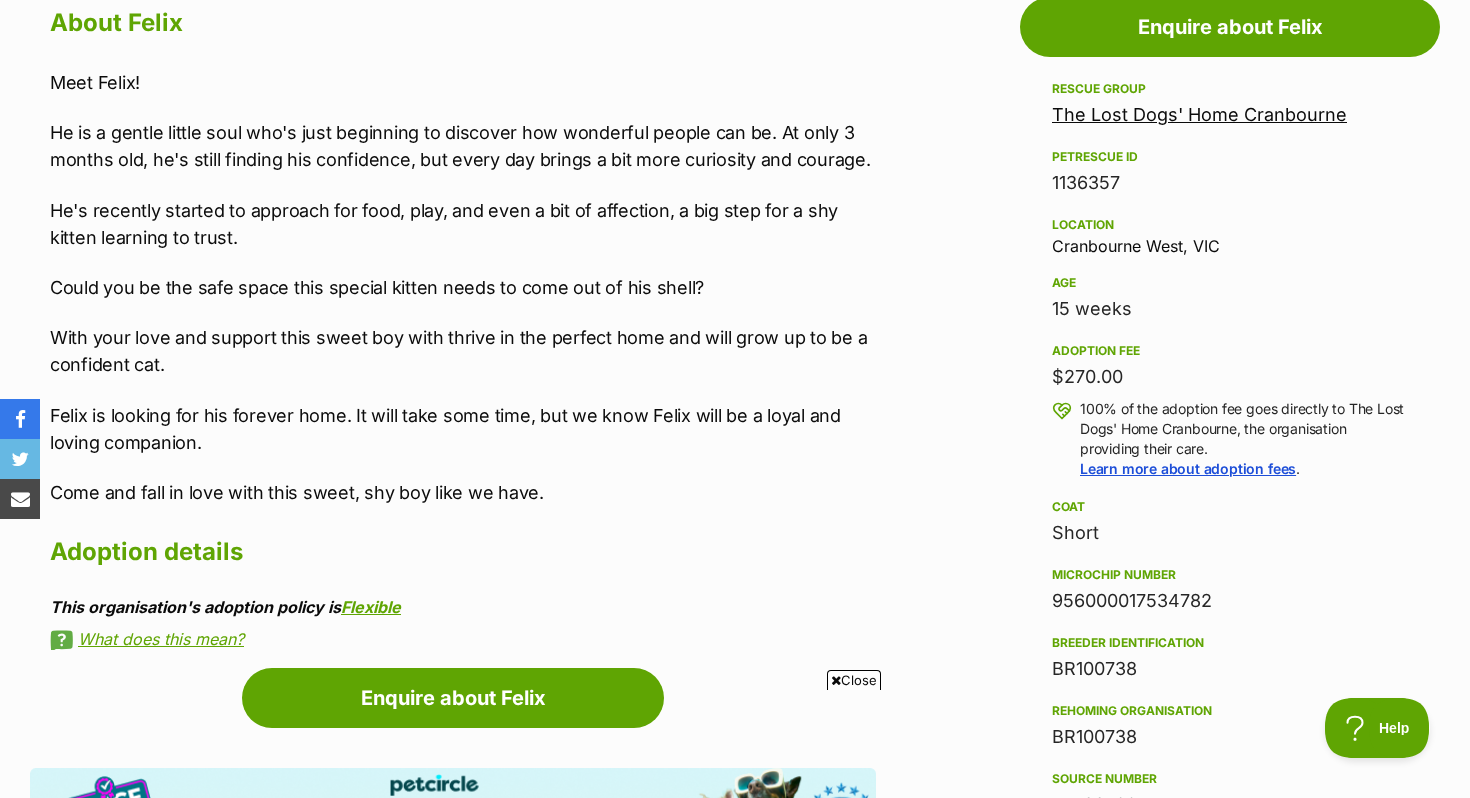 scroll, scrollTop: 0, scrollLeft: 0, axis: both 